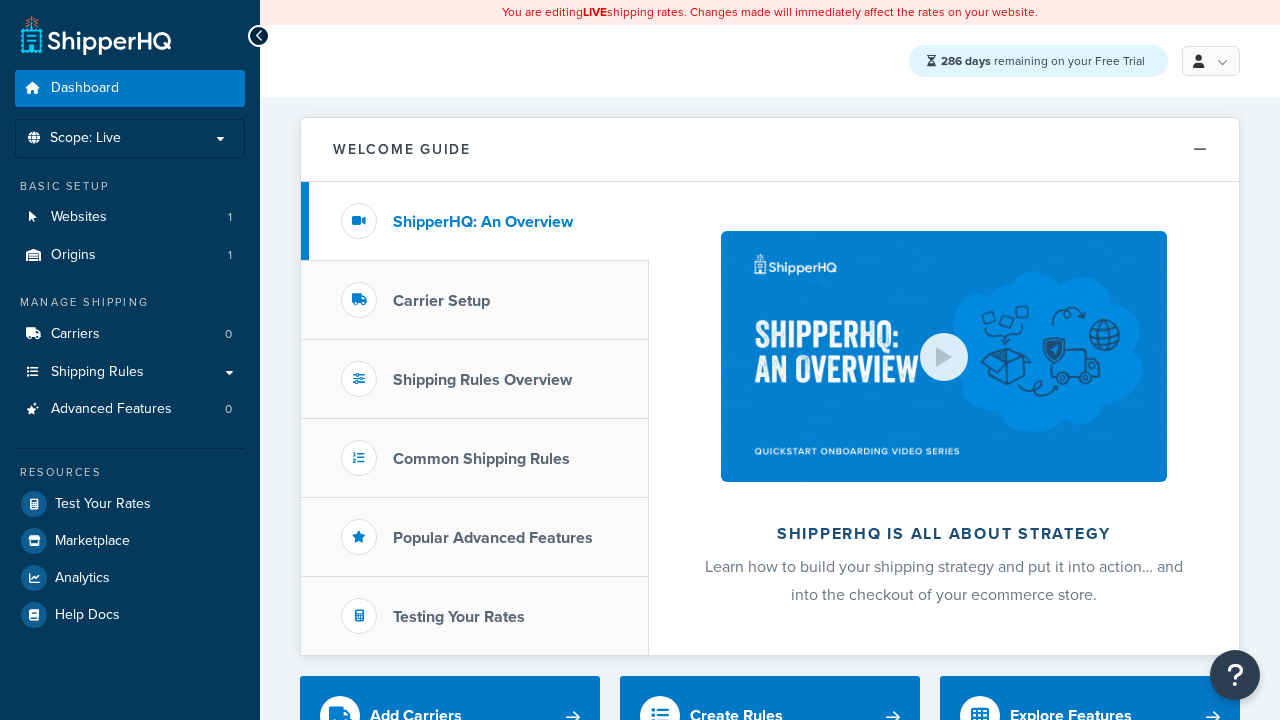 scroll, scrollTop: 0, scrollLeft: 0, axis: both 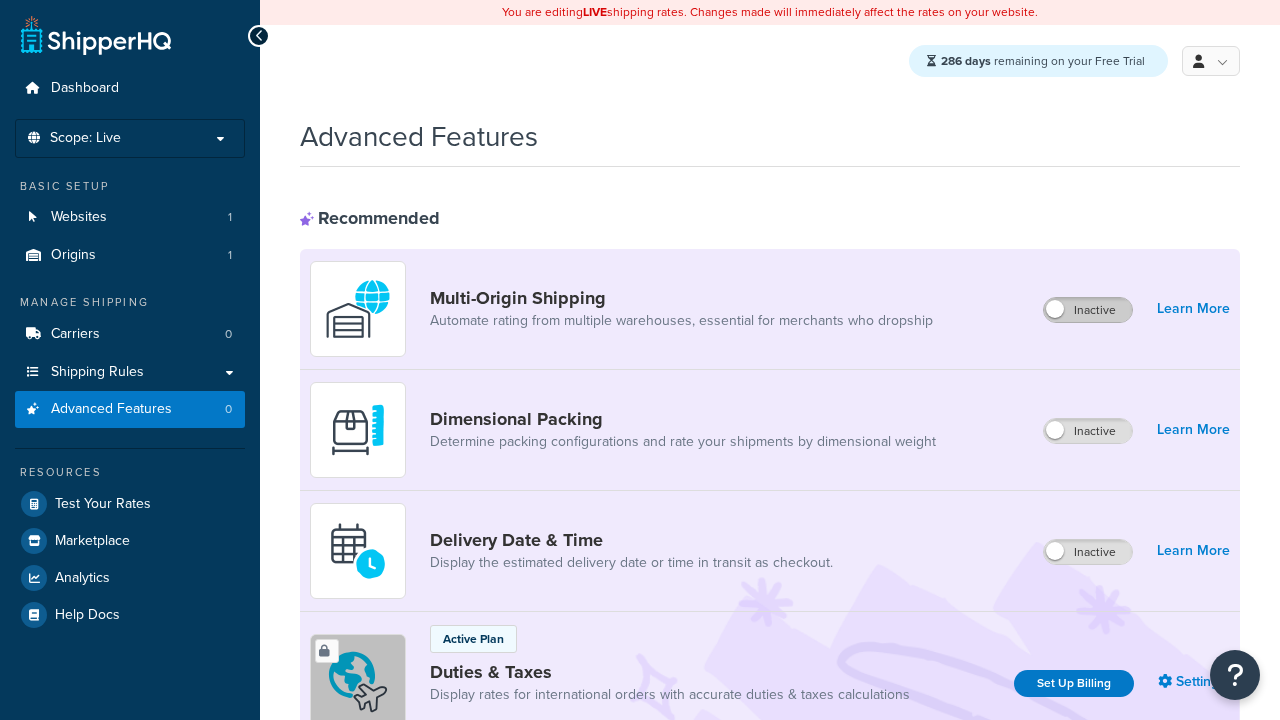 click on "Inactive" at bounding box center [1088, 310] 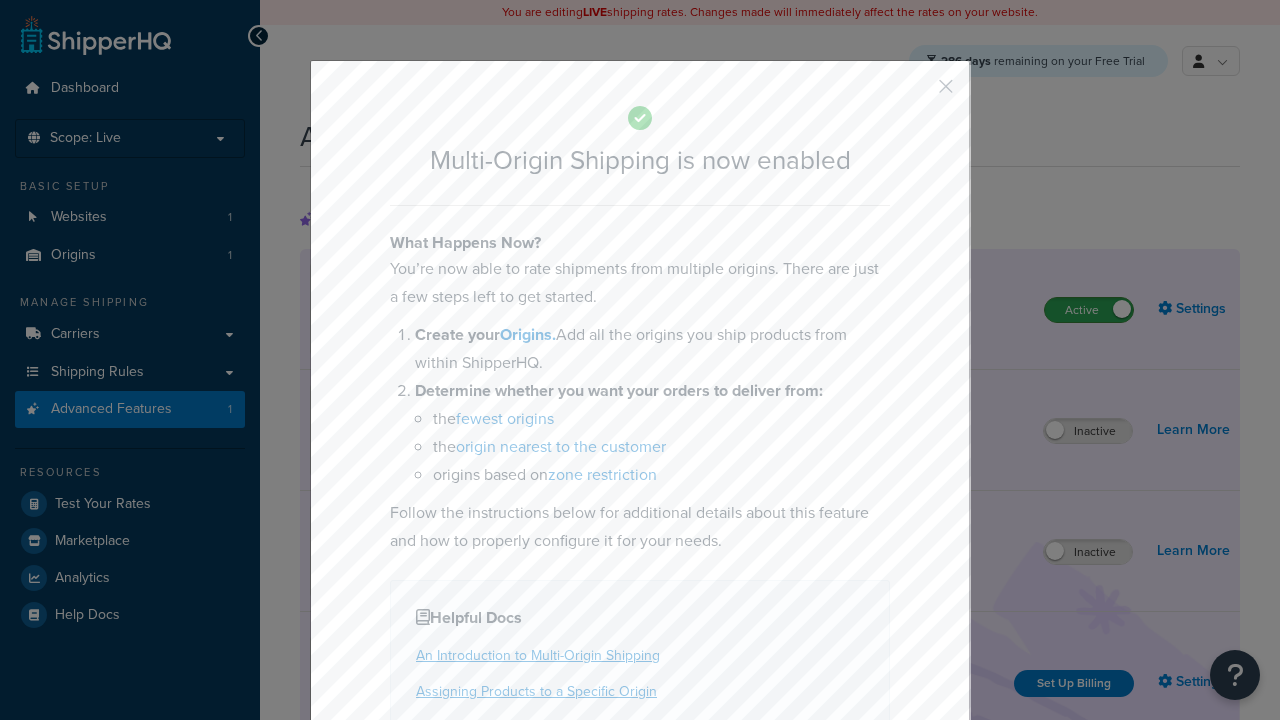 scroll, scrollTop: 0, scrollLeft: 0, axis: both 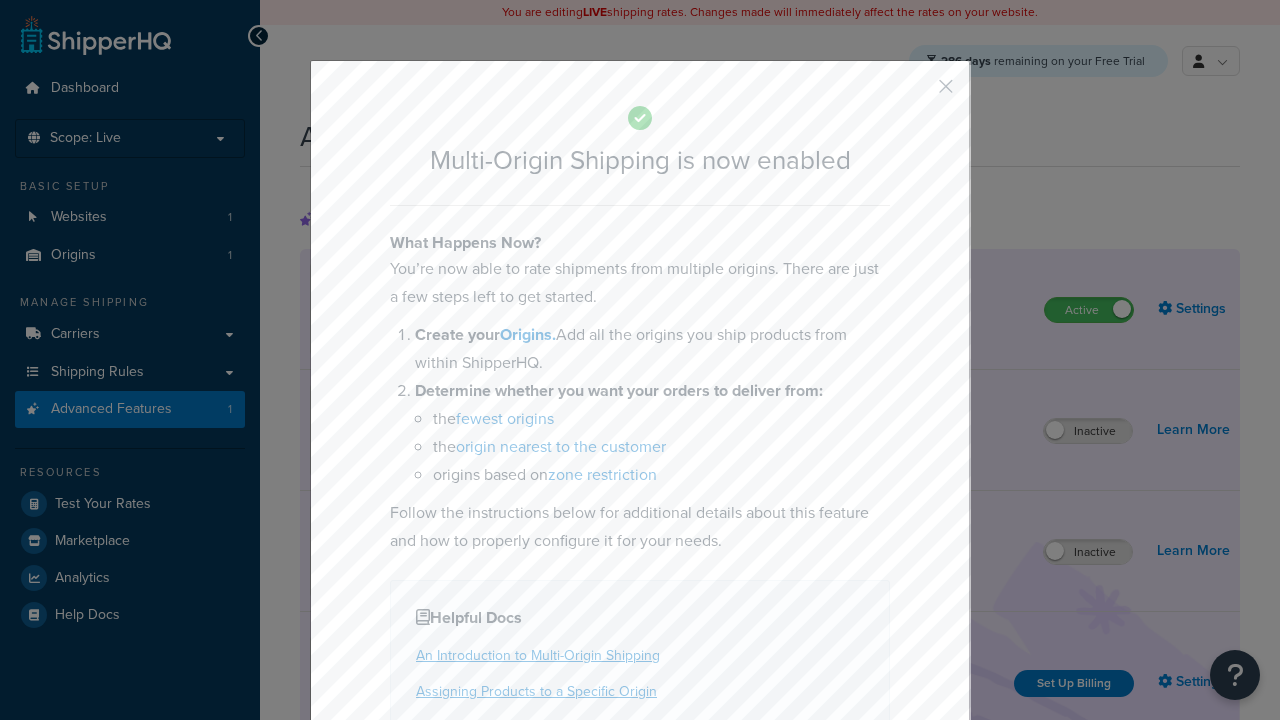 click at bounding box center [916, 93] 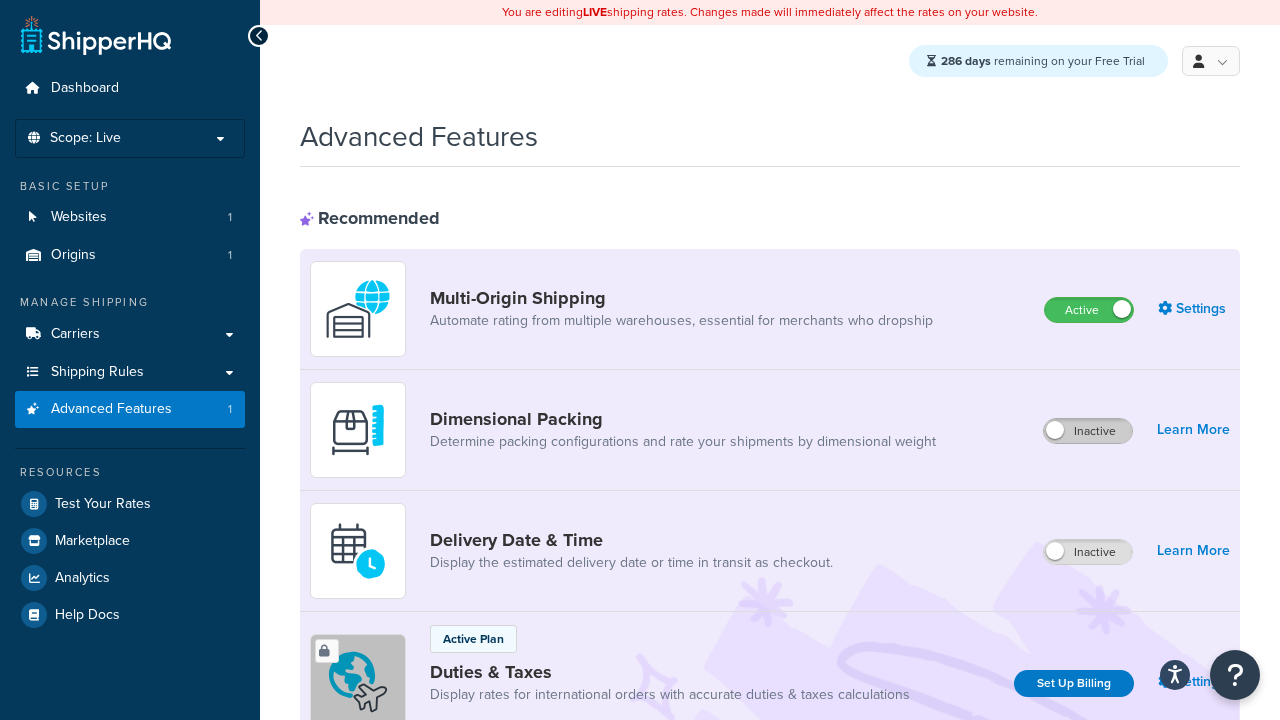 click on "Inactive" at bounding box center [1088, 431] 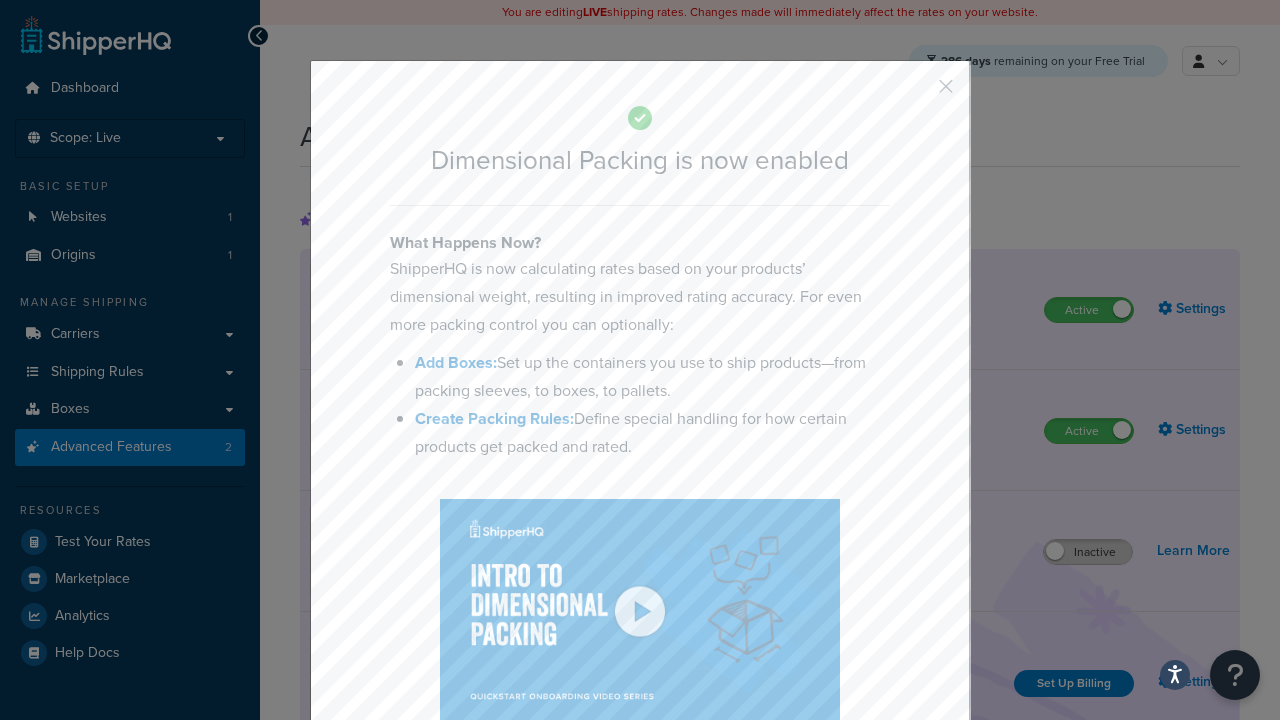 click at bounding box center (916, 93) 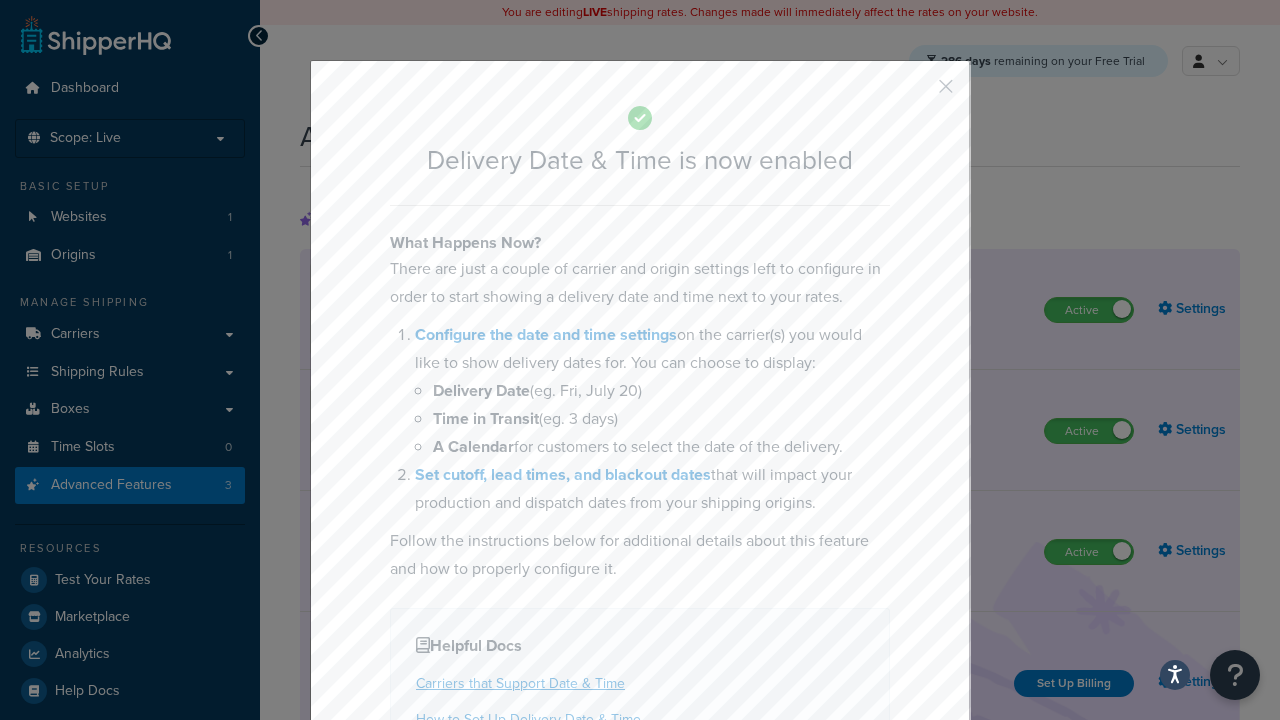 click at bounding box center [916, 93] 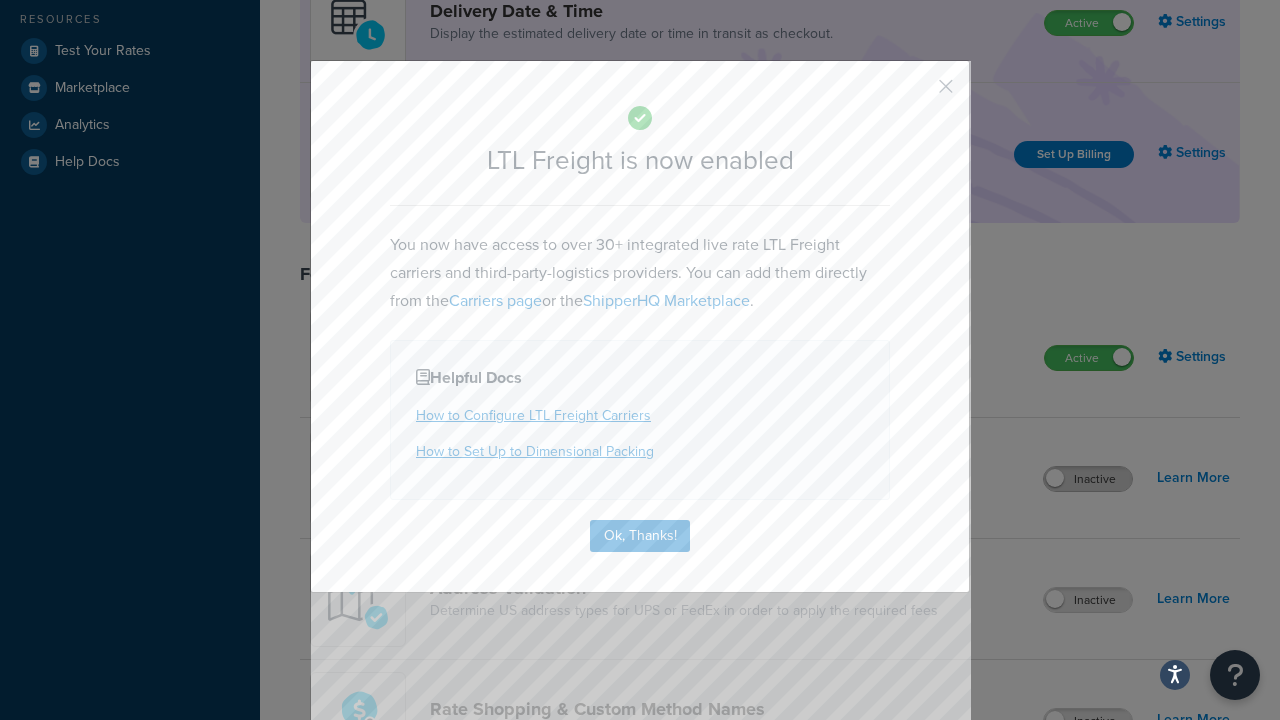 click at bounding box center [916, 93] 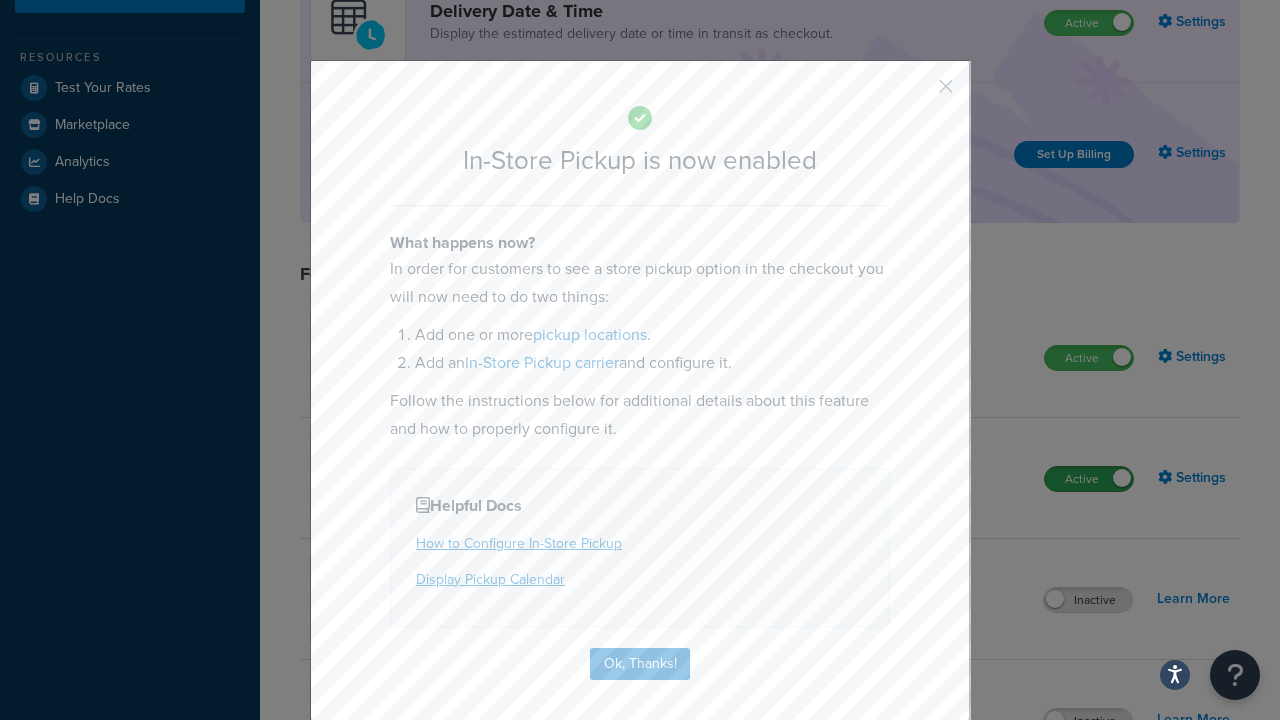 scroll, scrollTop: 567, scrollLeft: 0, axis: vertical 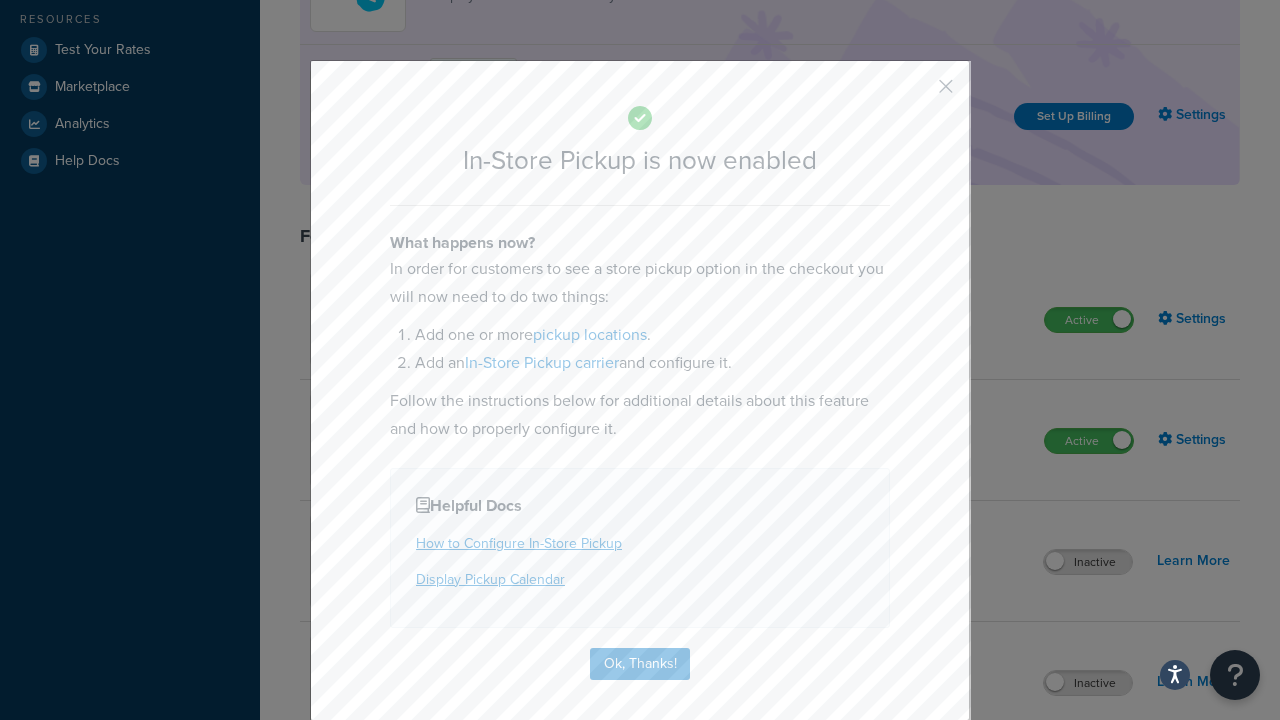 click at bounding box center (916, 93) 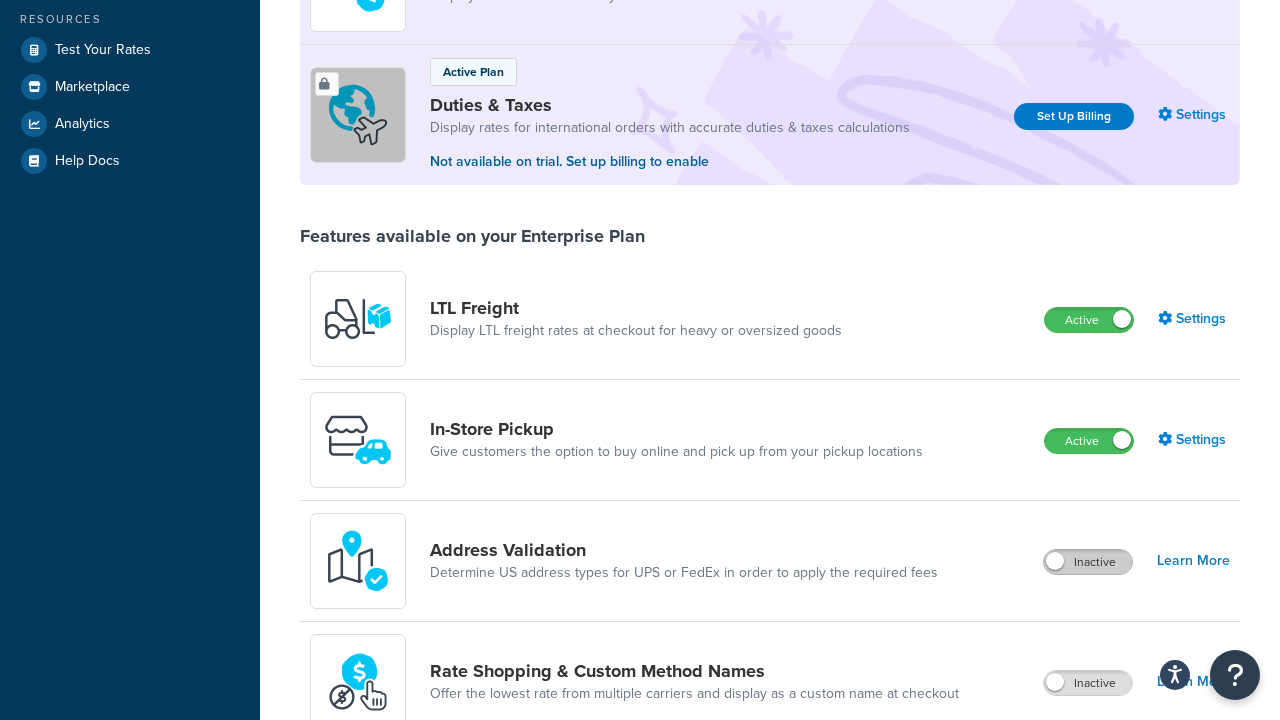 click on "Inactive" at bounding box center [1088, 562] 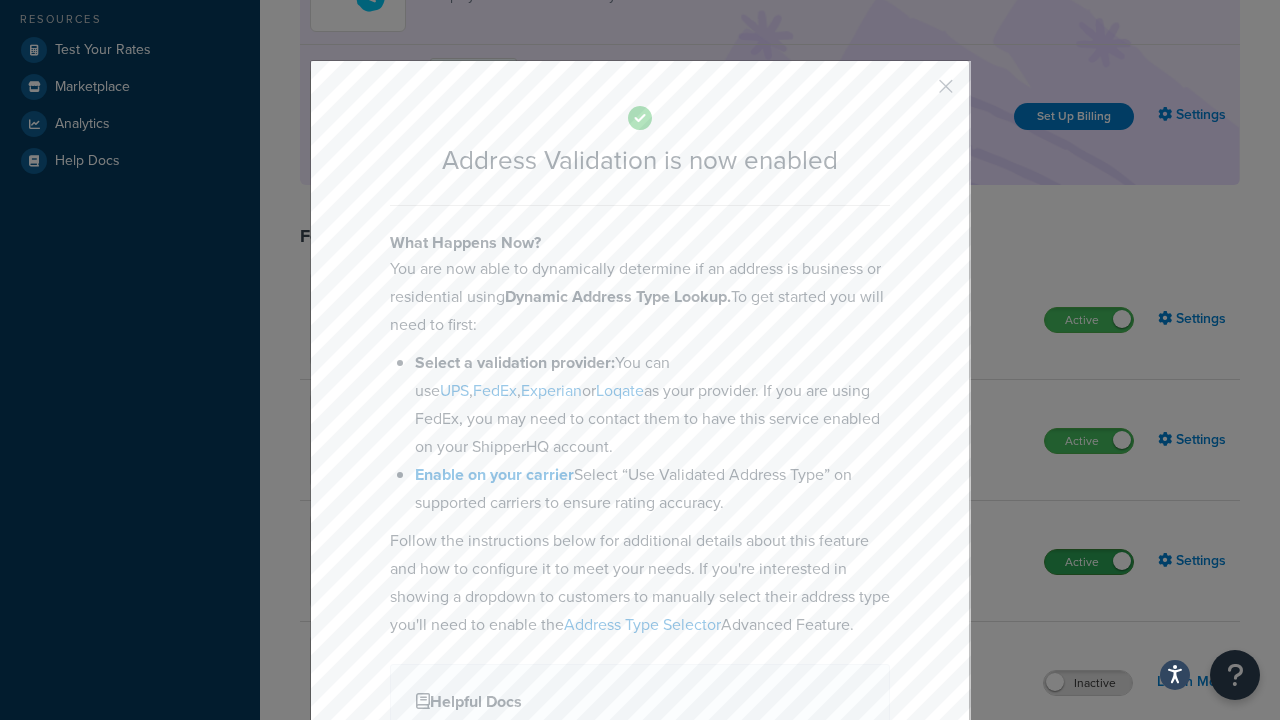 click at bounding box center (916, 93) 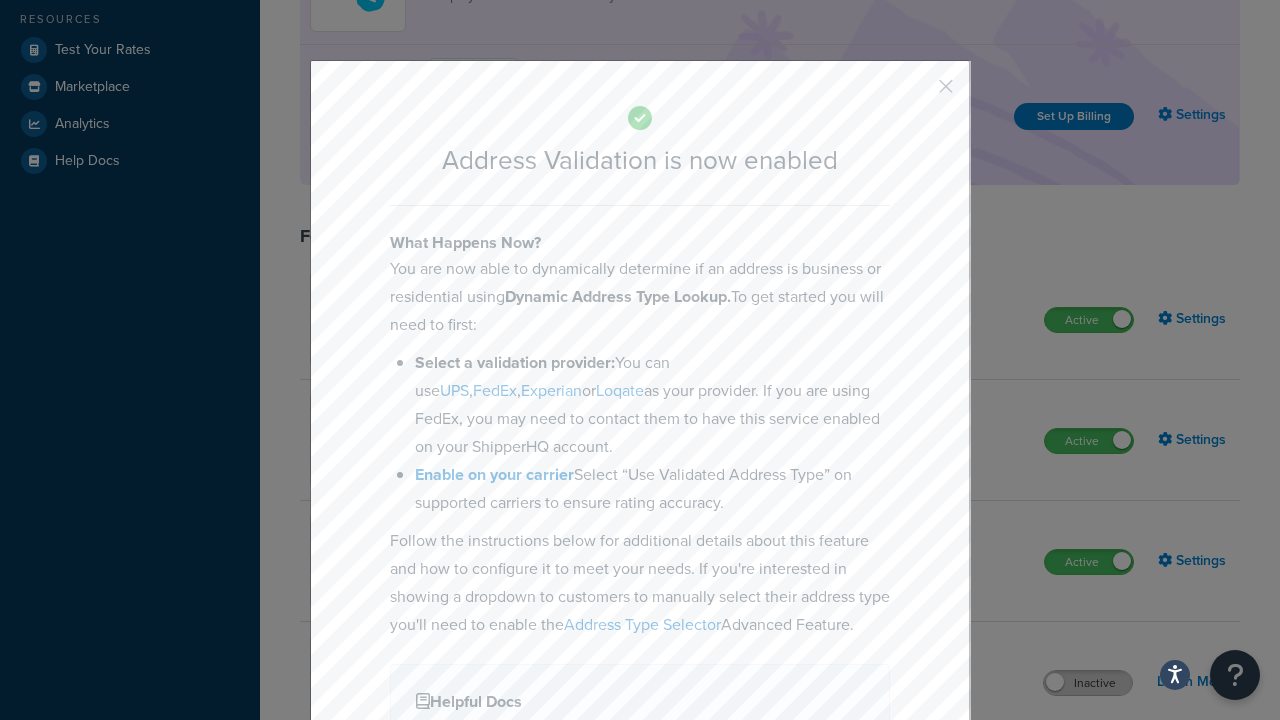 click on "Inactive" at bounding box center [1088, 683] 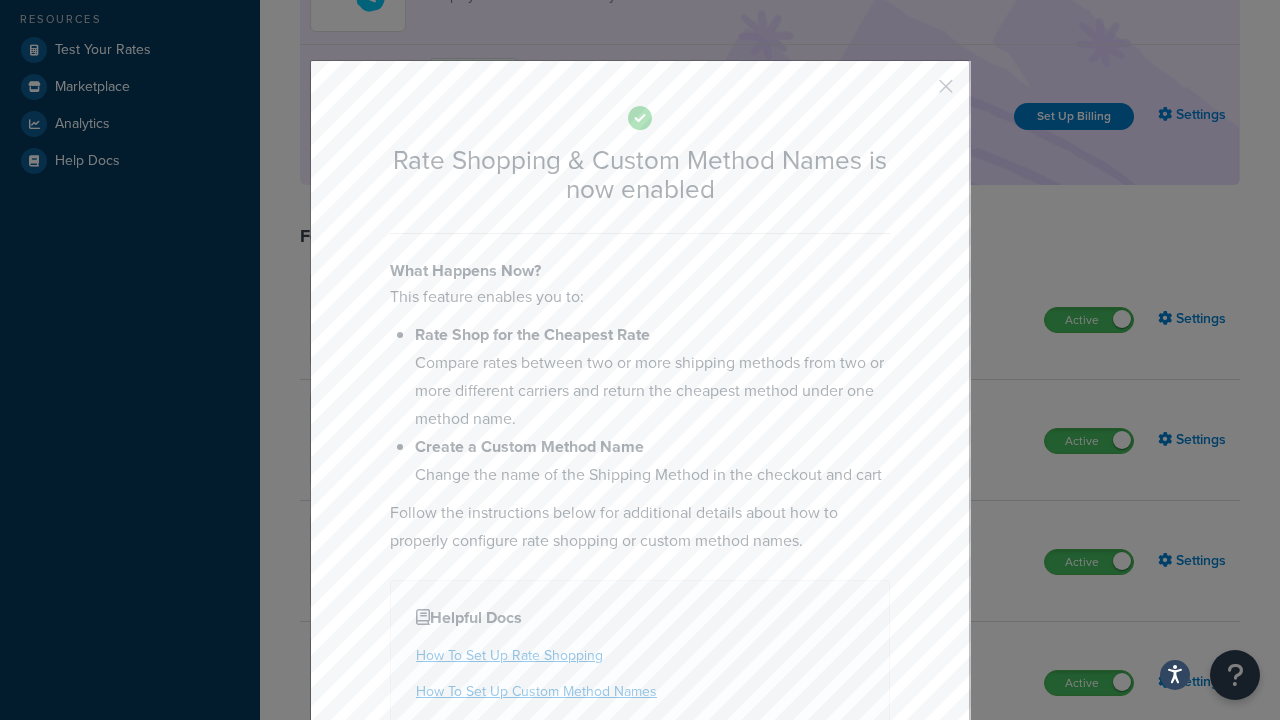 click at bounding box center [916, 93] 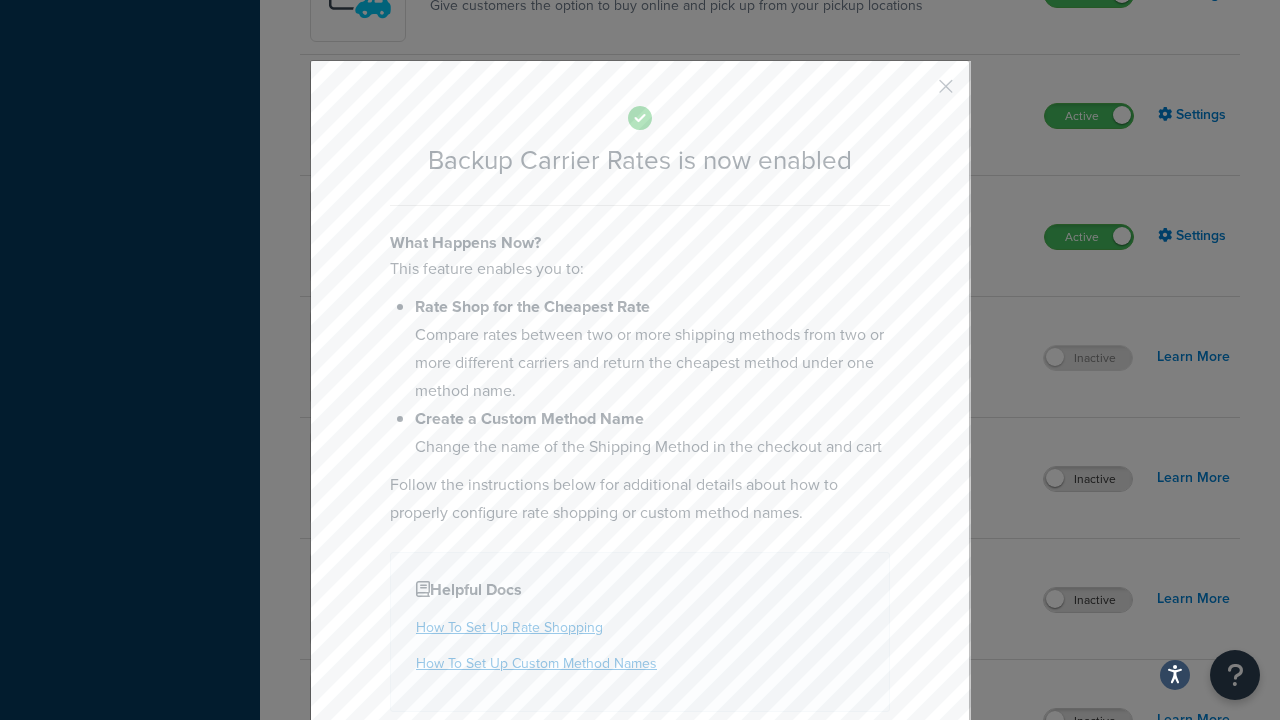 click at bounding box center [916, 93] 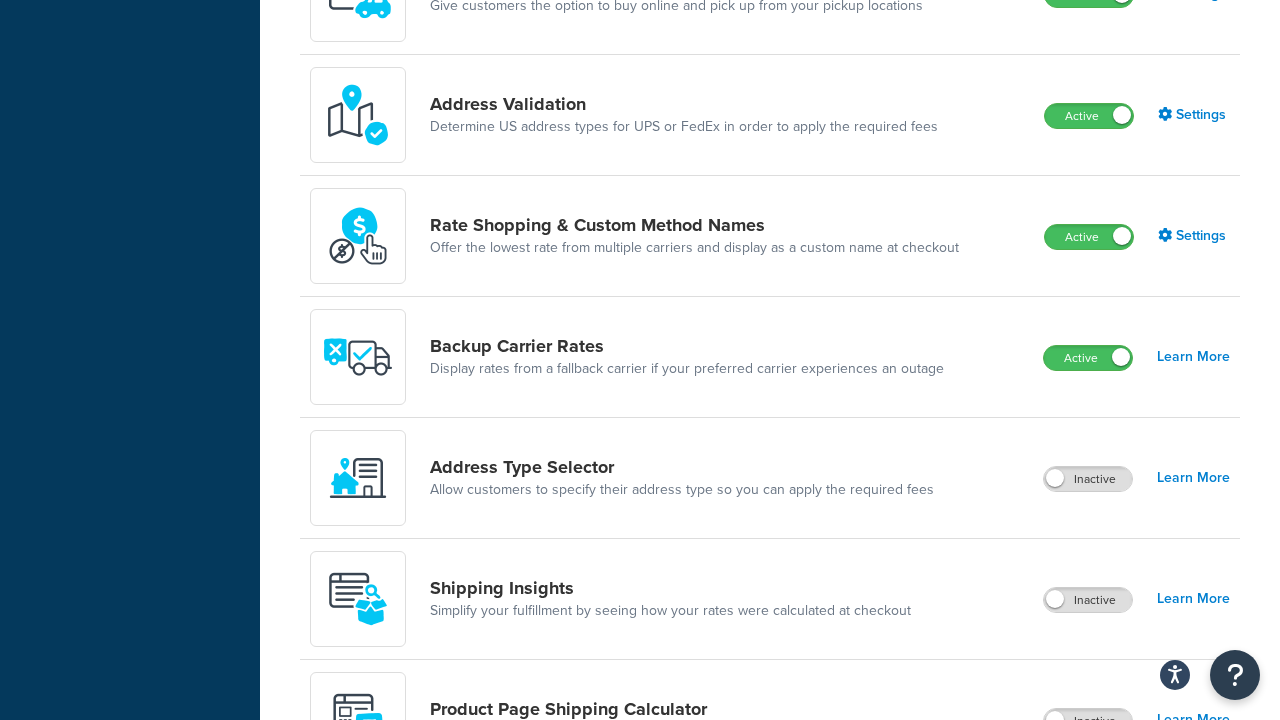 click on "Inactive" at bounding box center (1088, 479) 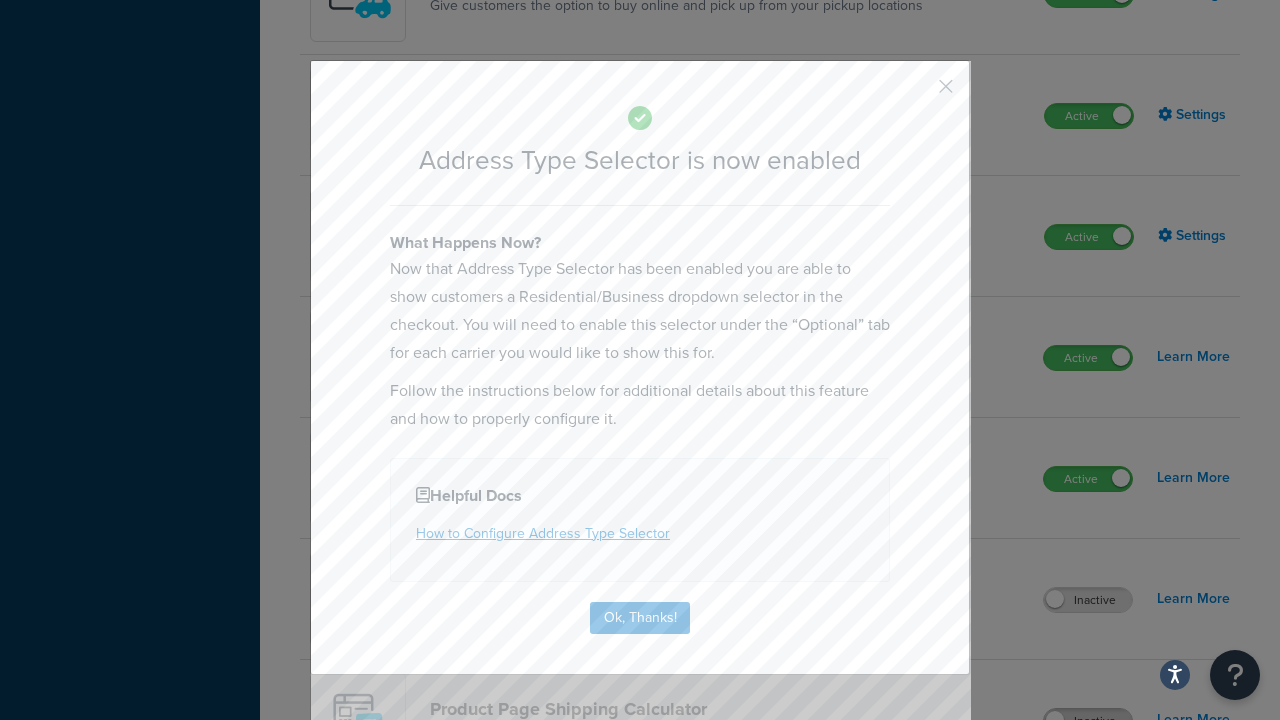 click at bounding box center [916, 93] 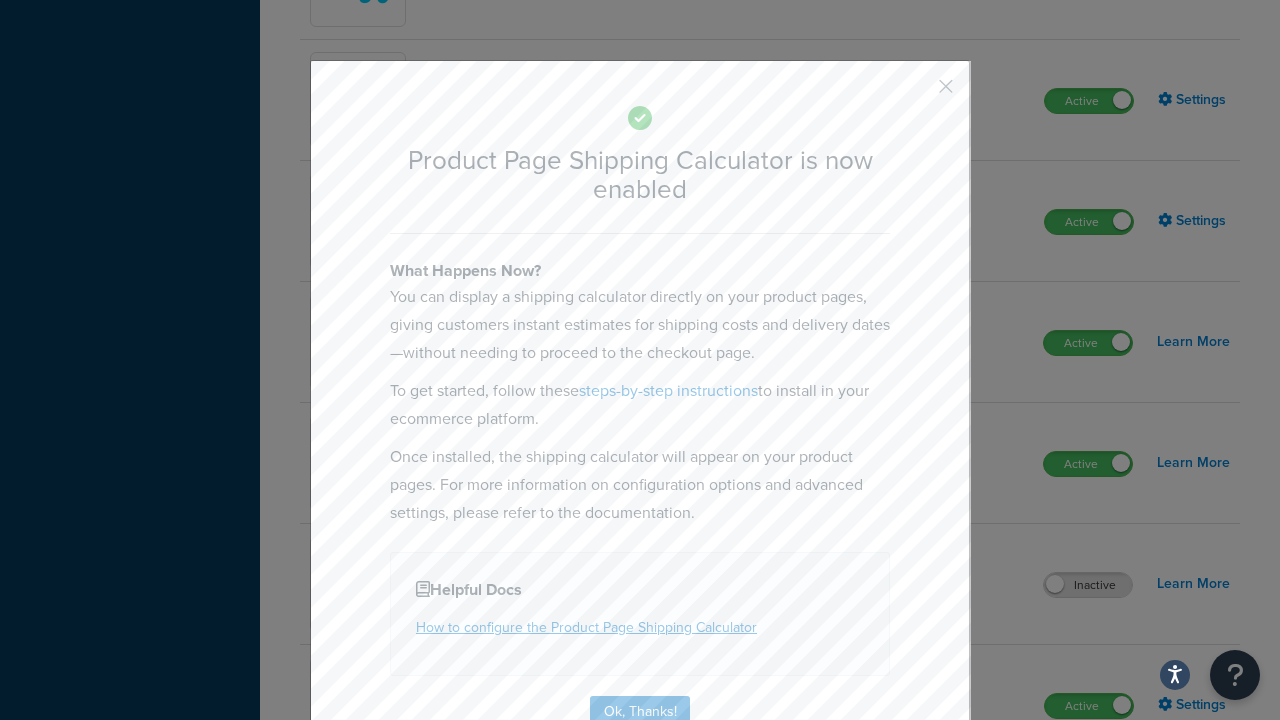 click at bounding box center (916, 93) 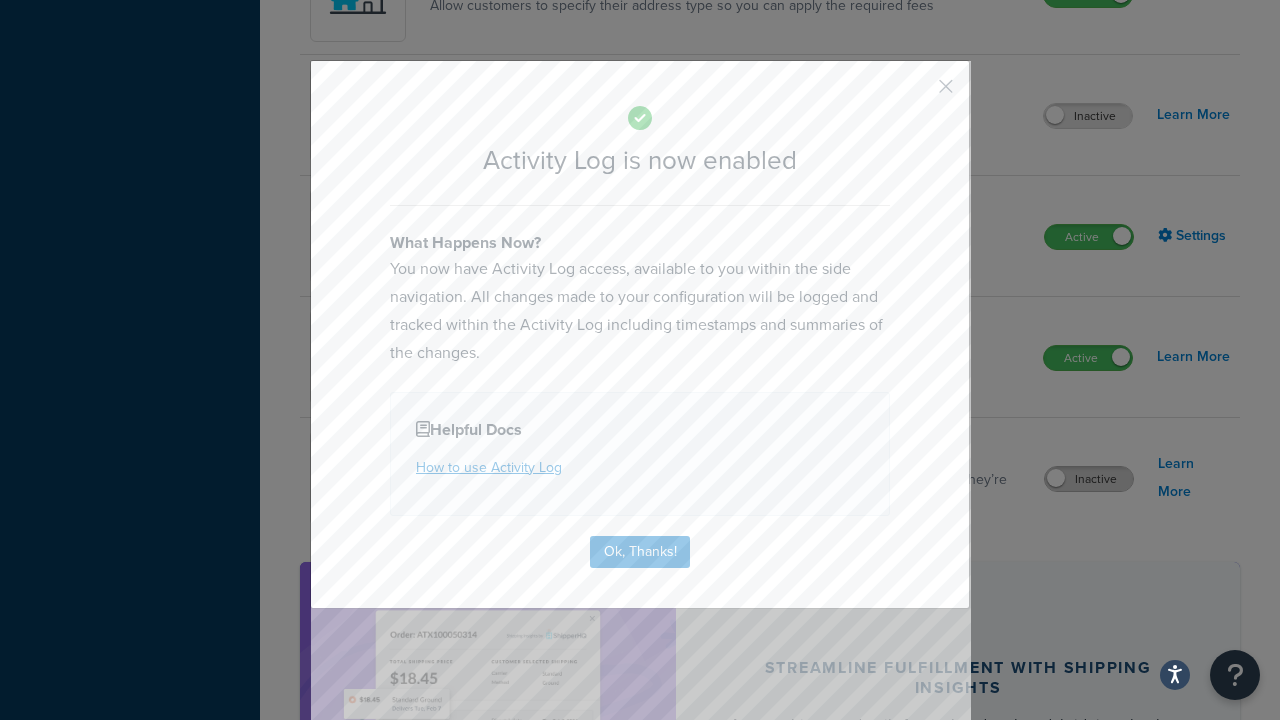 click at bounding box center (916, 93) 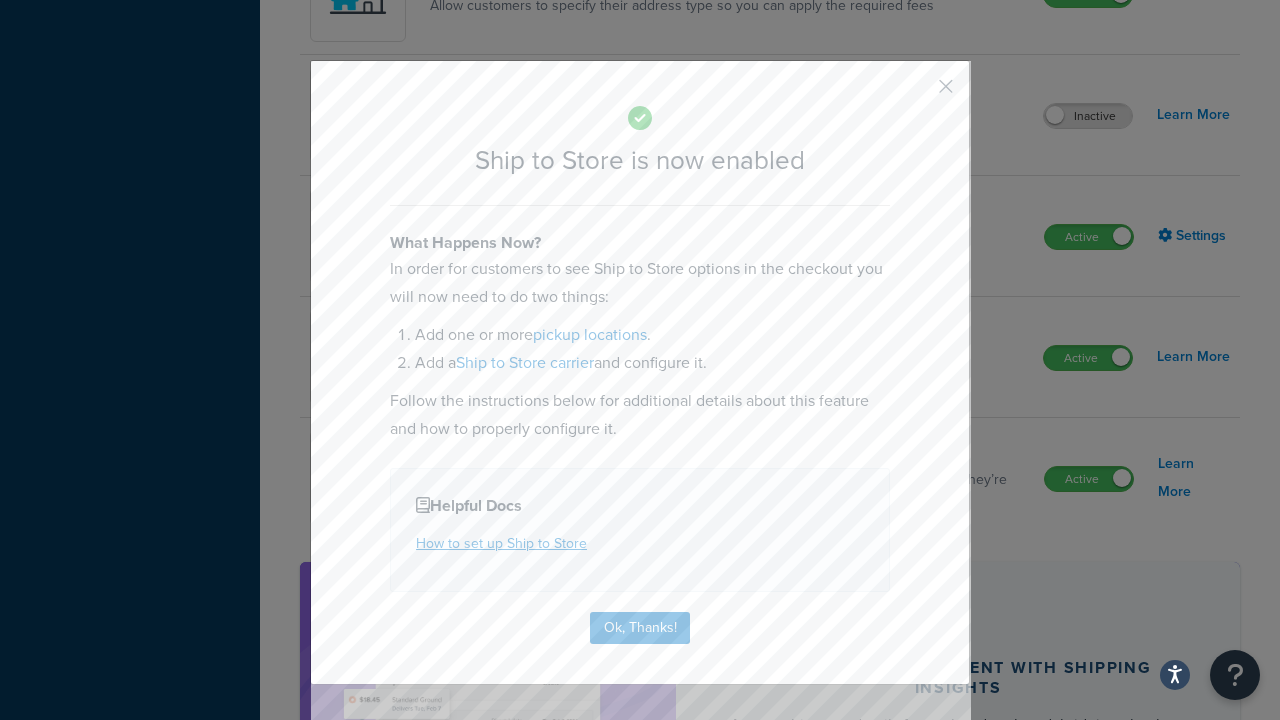 click at bounding box center [916, 93] 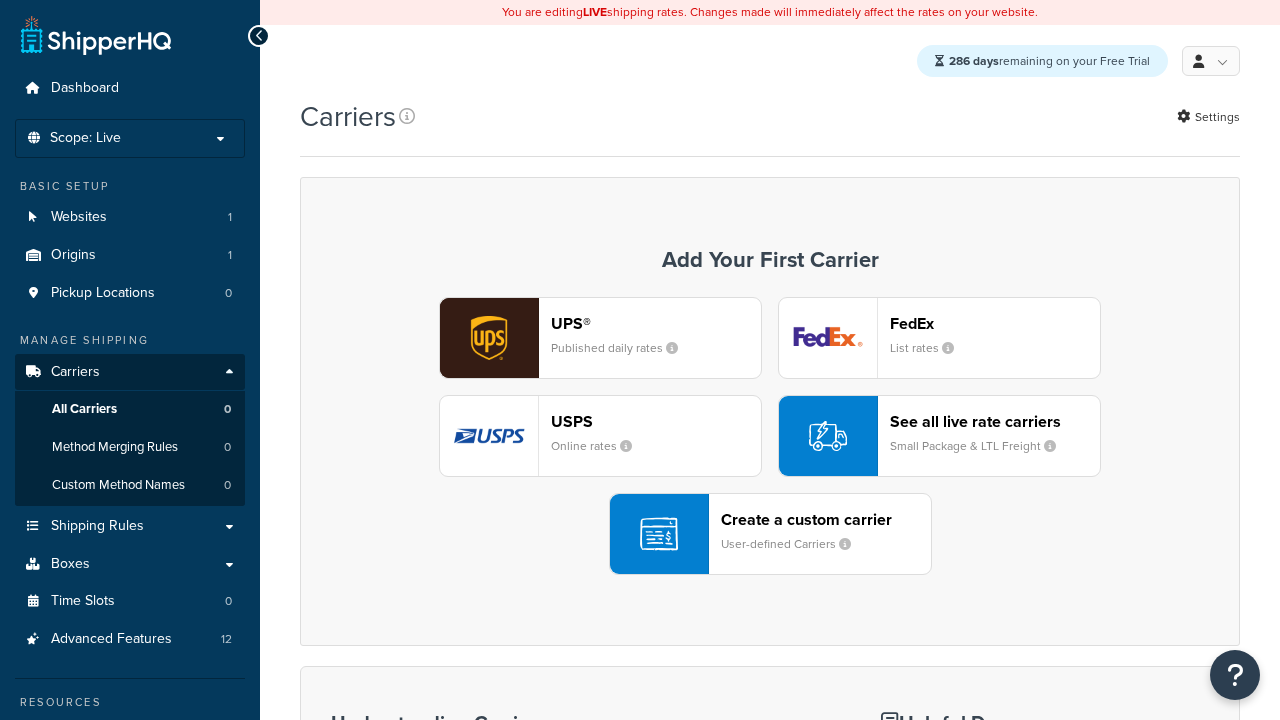 scroll, scrollTop: 0, scrollLeft: 0, axis: both 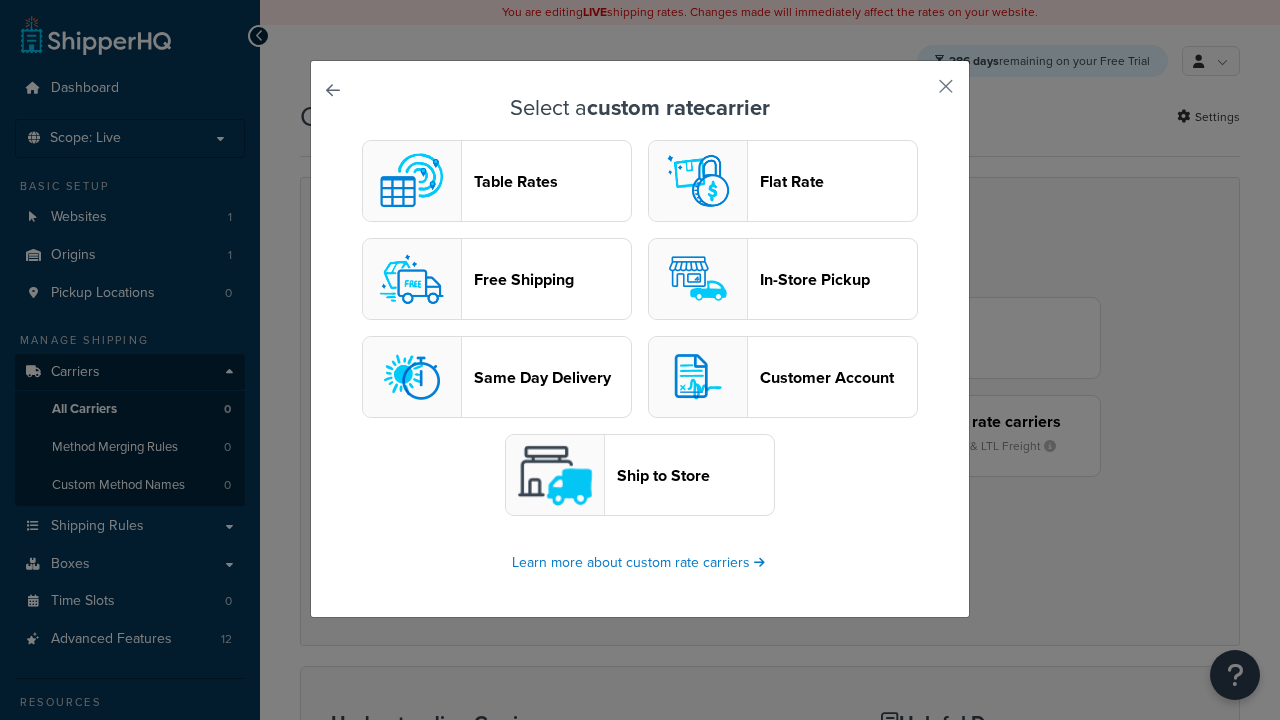 click on "In-Store Pickup" at bounding box center (838, 279) 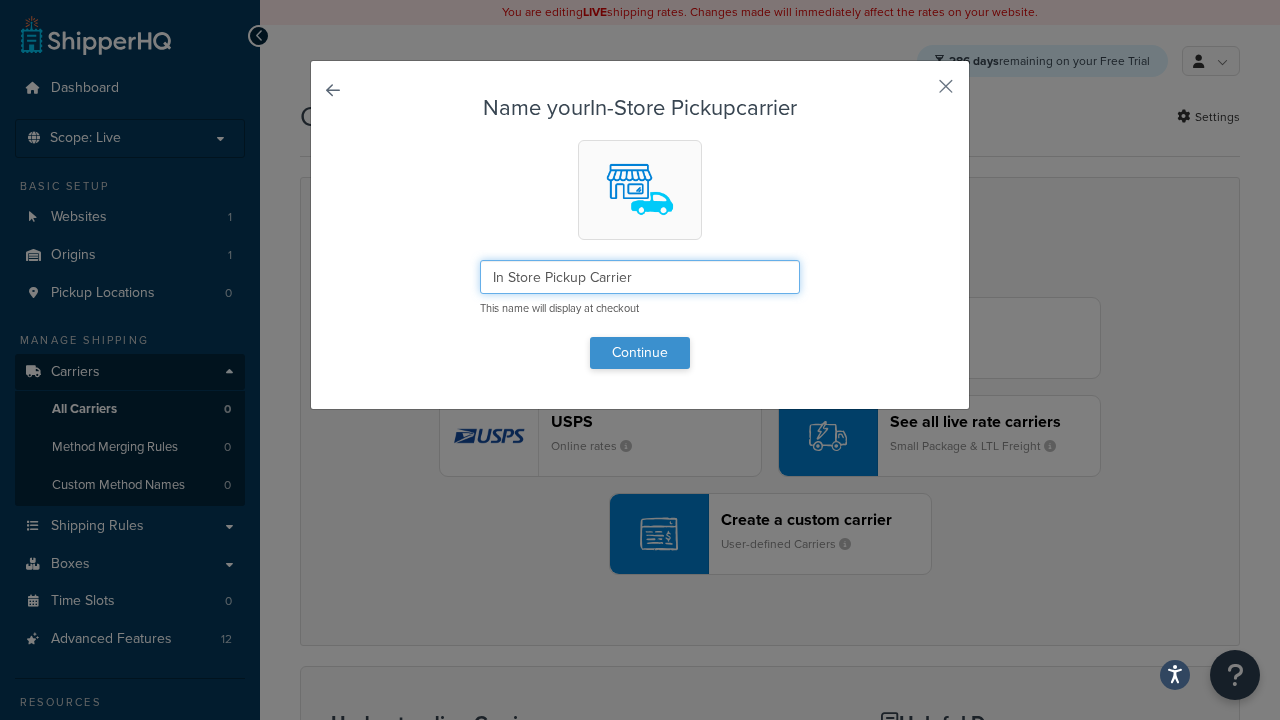 type on "In Store Pickup Carrier" 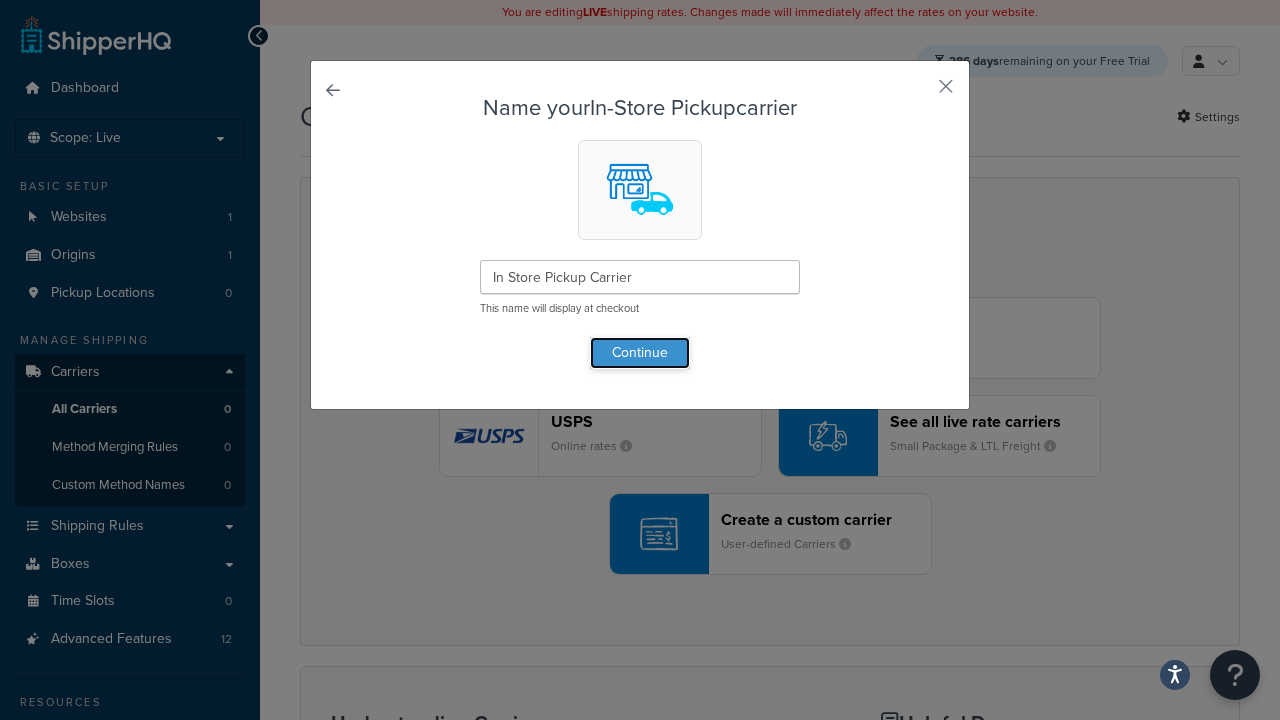 click on "Continue" at bounding box center (640, 353) 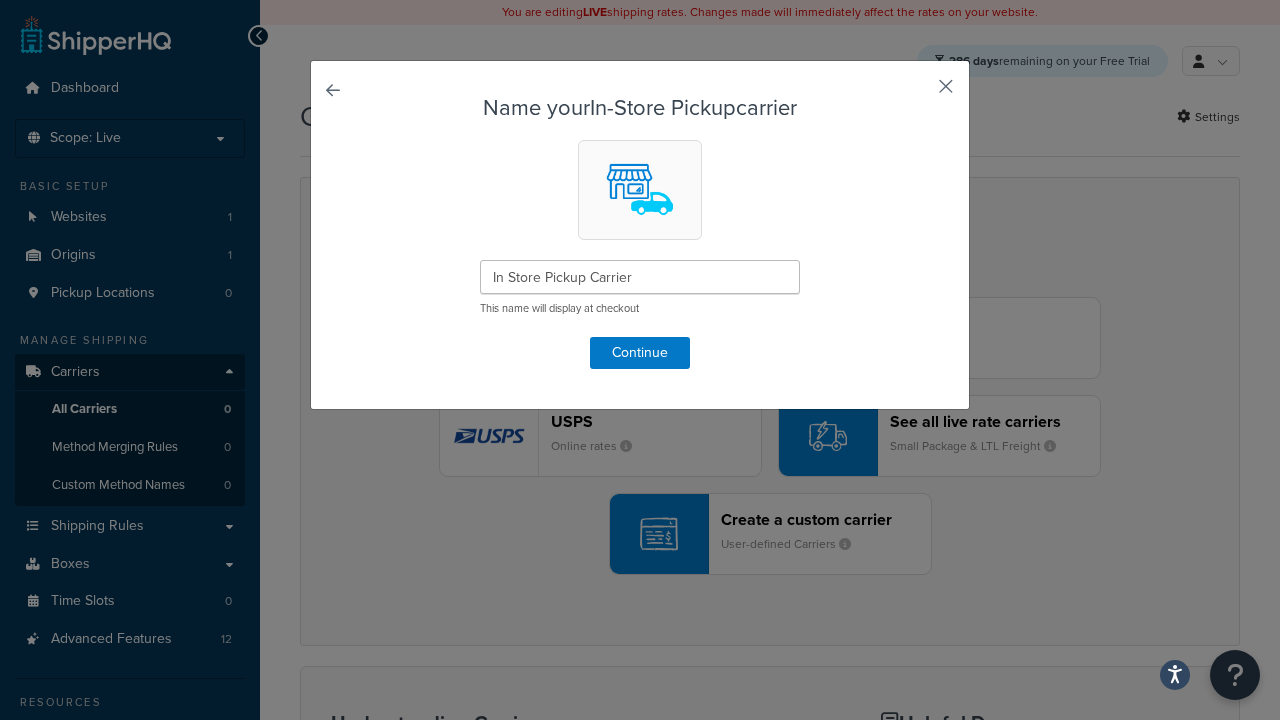 click at bounding box center [916, 93] 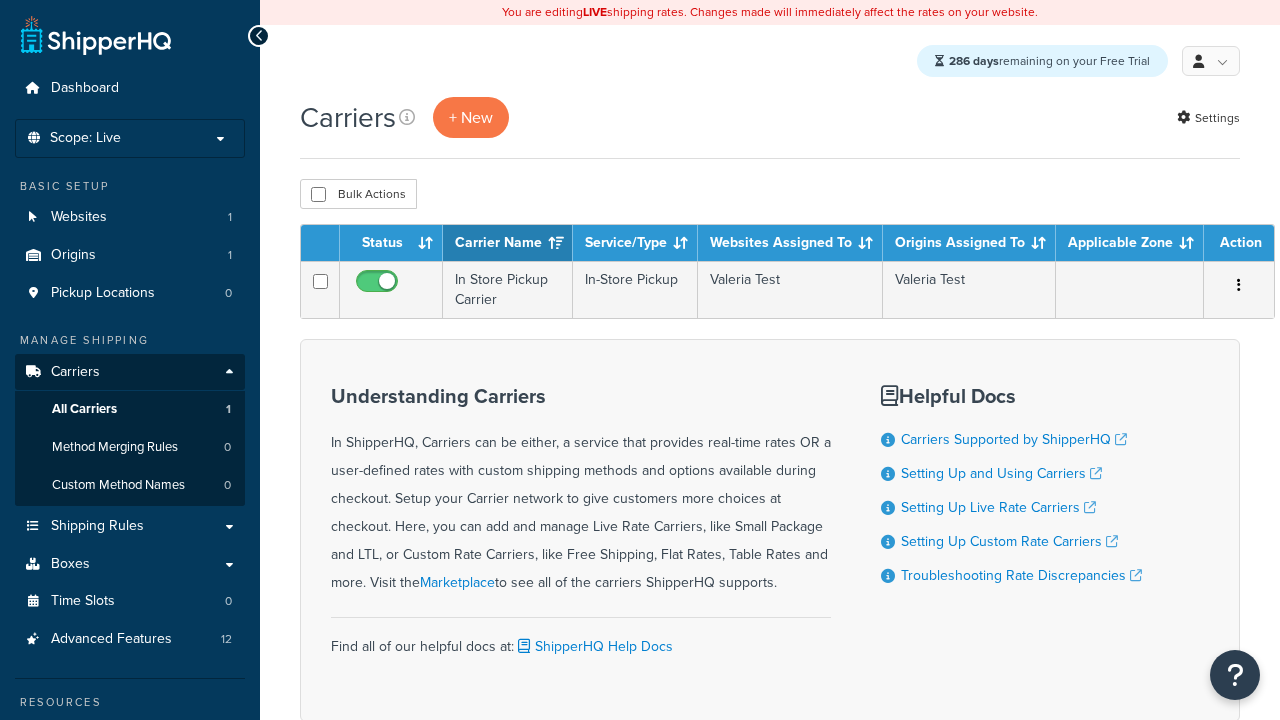 scroll, scrollTop: 0, scrollLeft: 0, axis: both 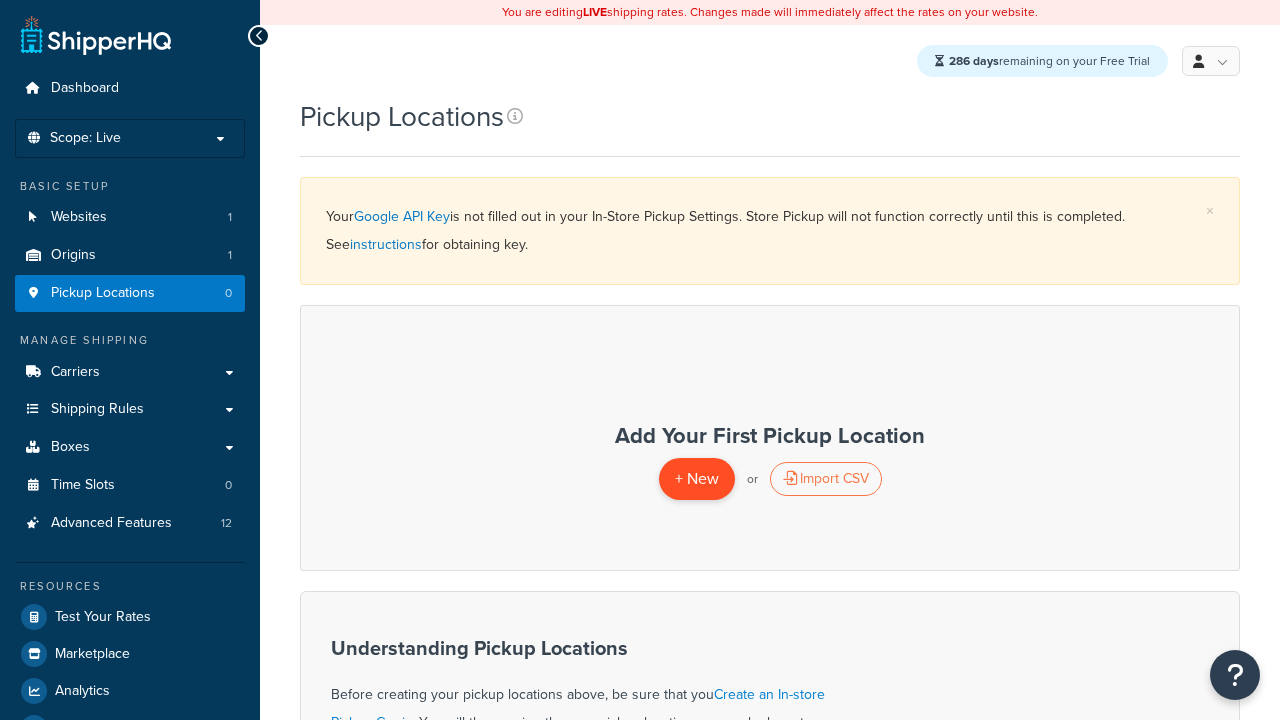 click on "+ New" at bounding box center (697, 478) 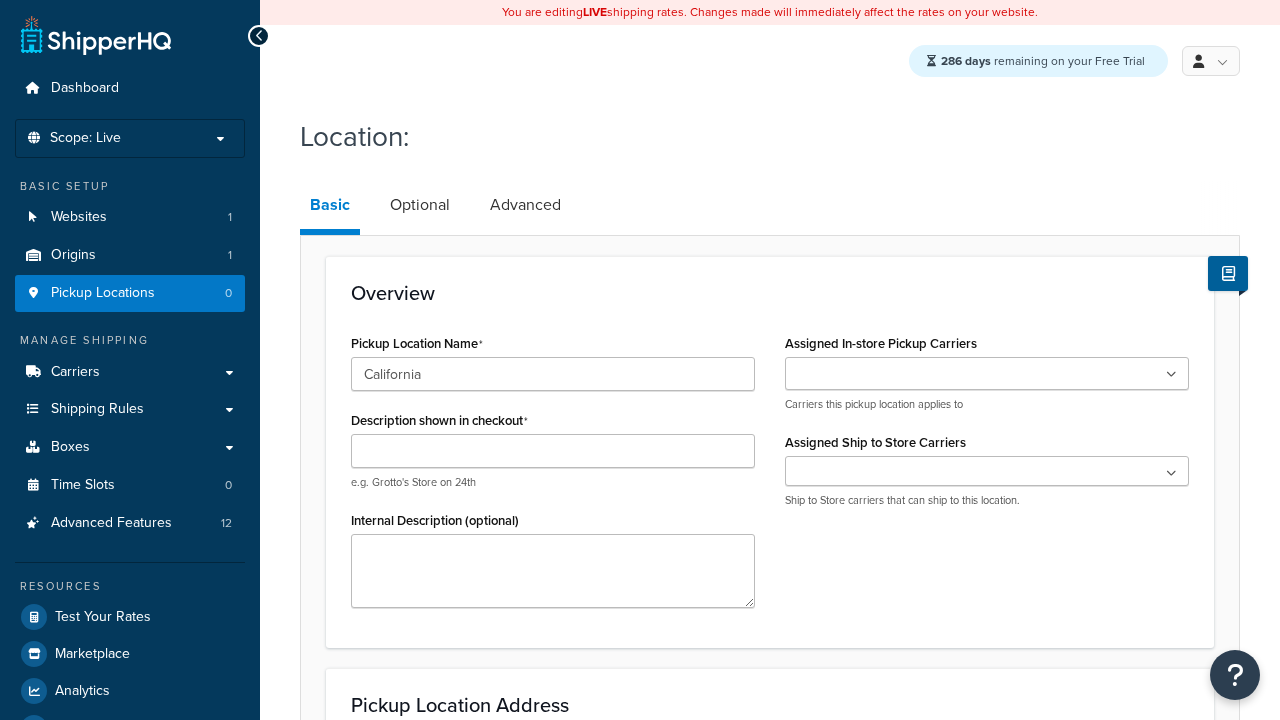 scroll, scrollTop: 0, scrollLeft: 0, axis: both 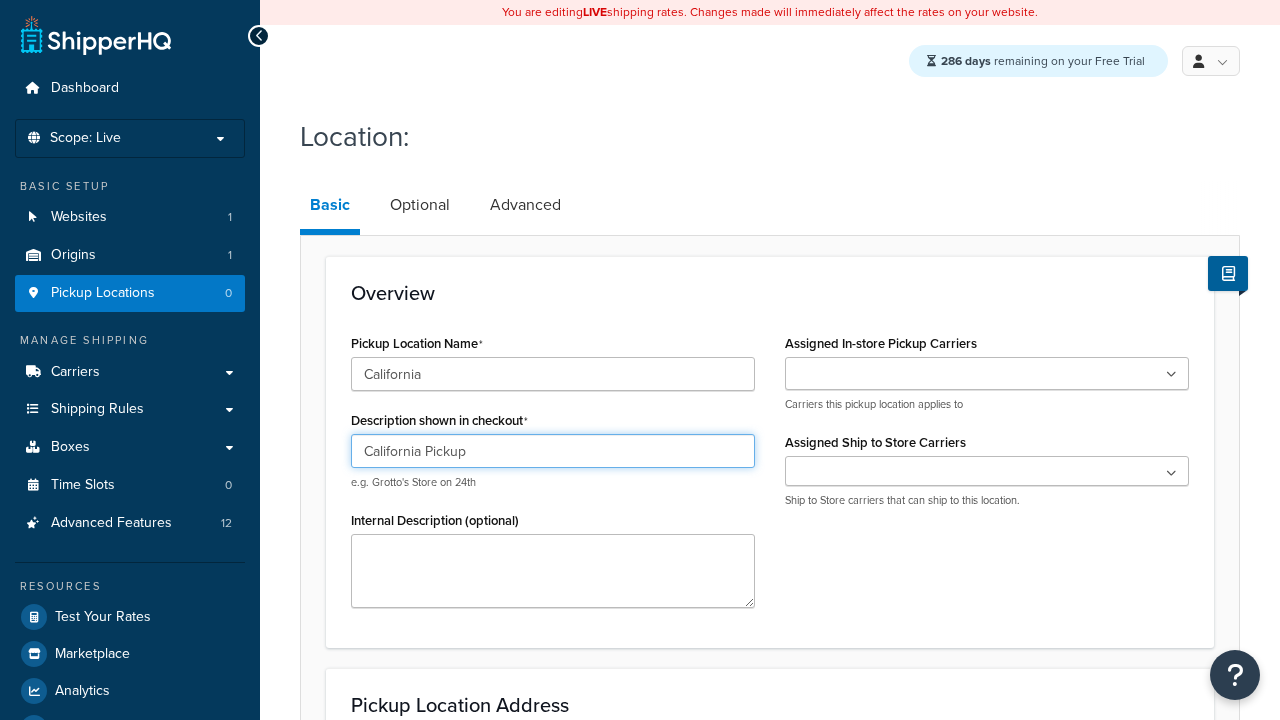 type on "California Pickup" 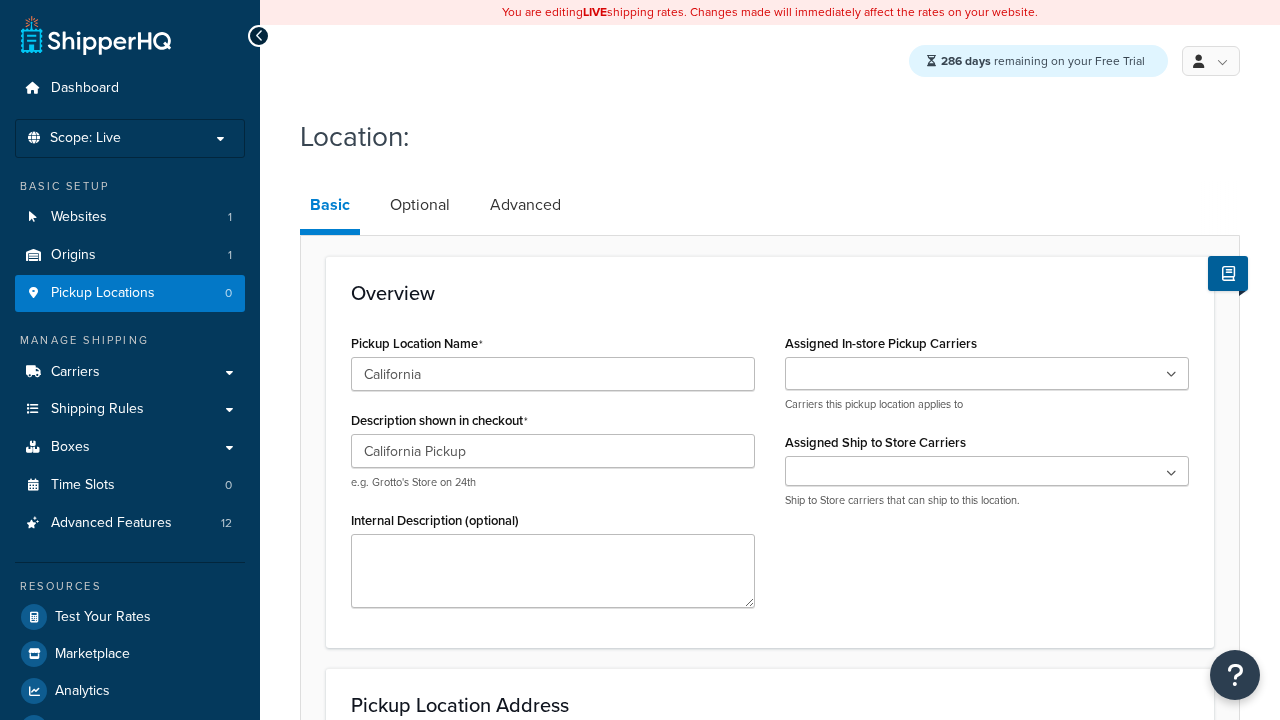 click at bounding box center [987, 373] 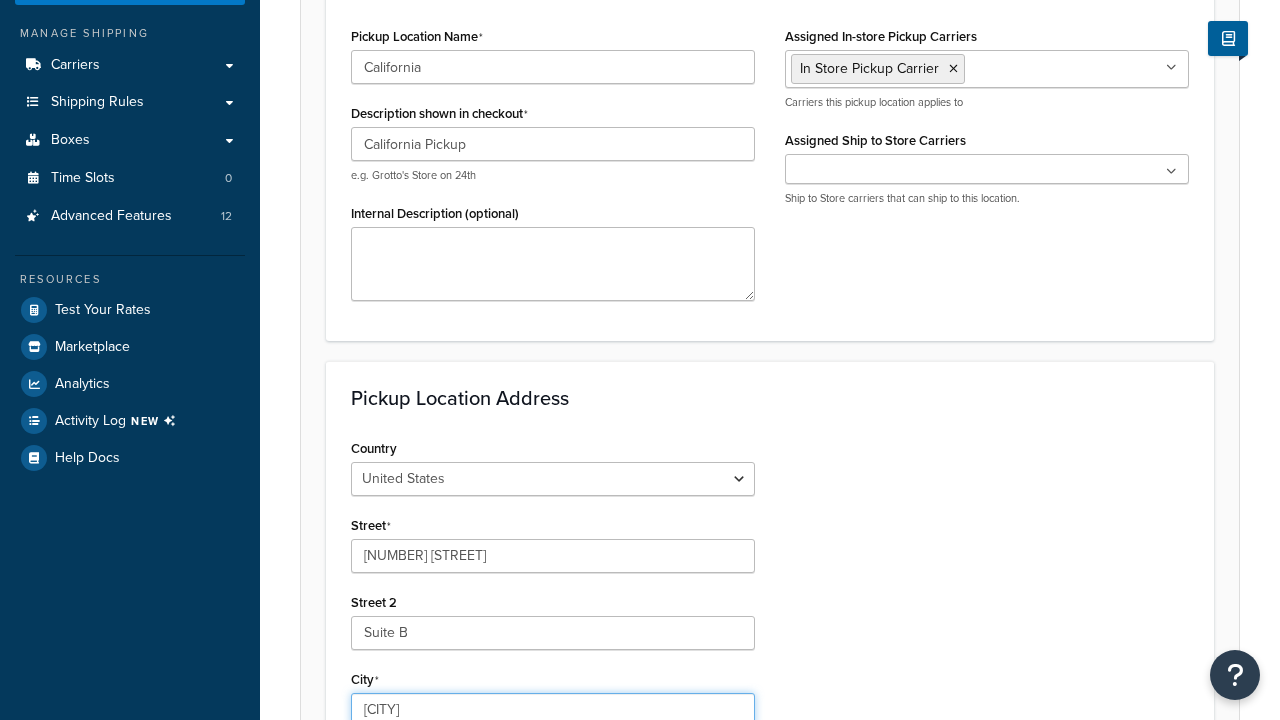 type on "Irvine" 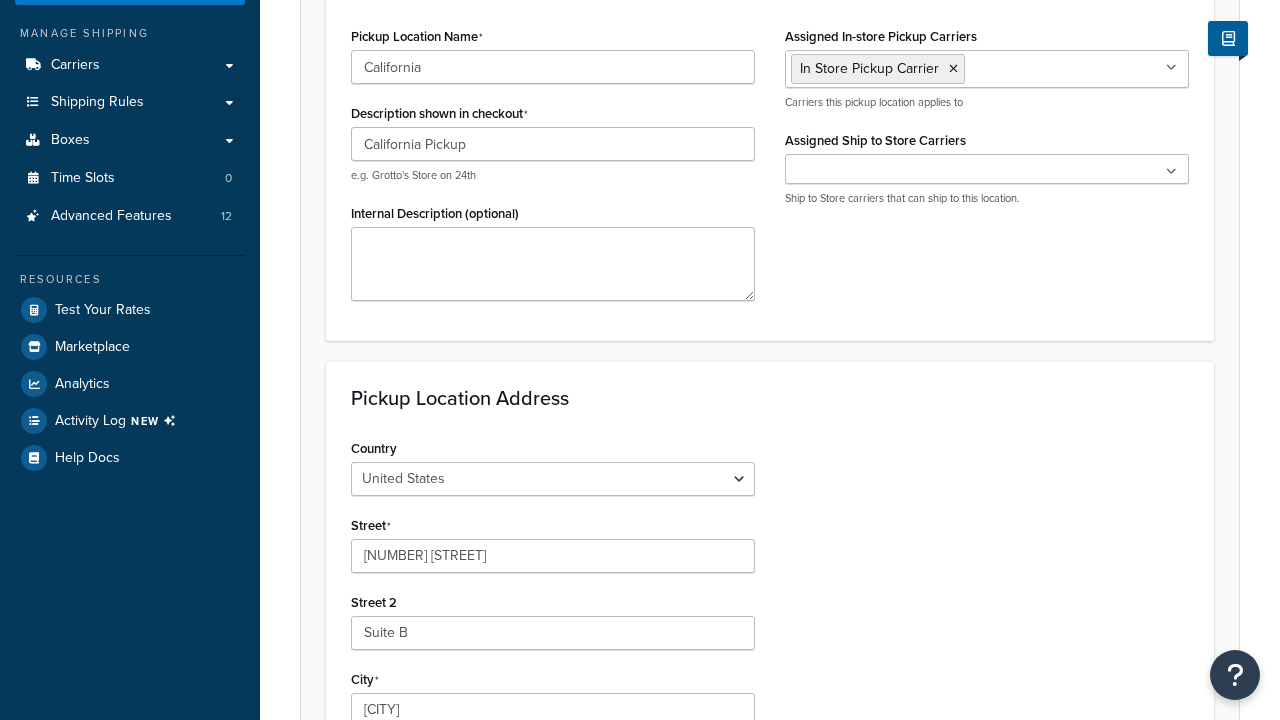 scroll, scrollTop: 0, scrollLeft: 0, axis: both 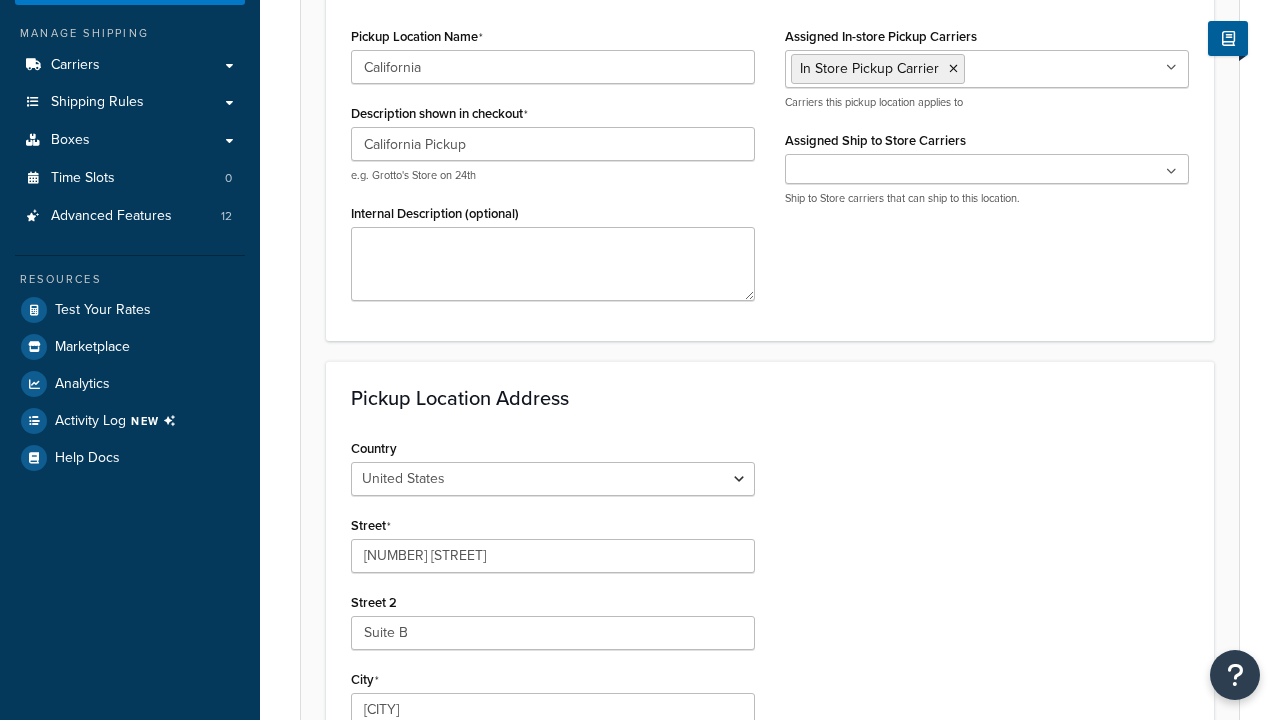type on "92612" 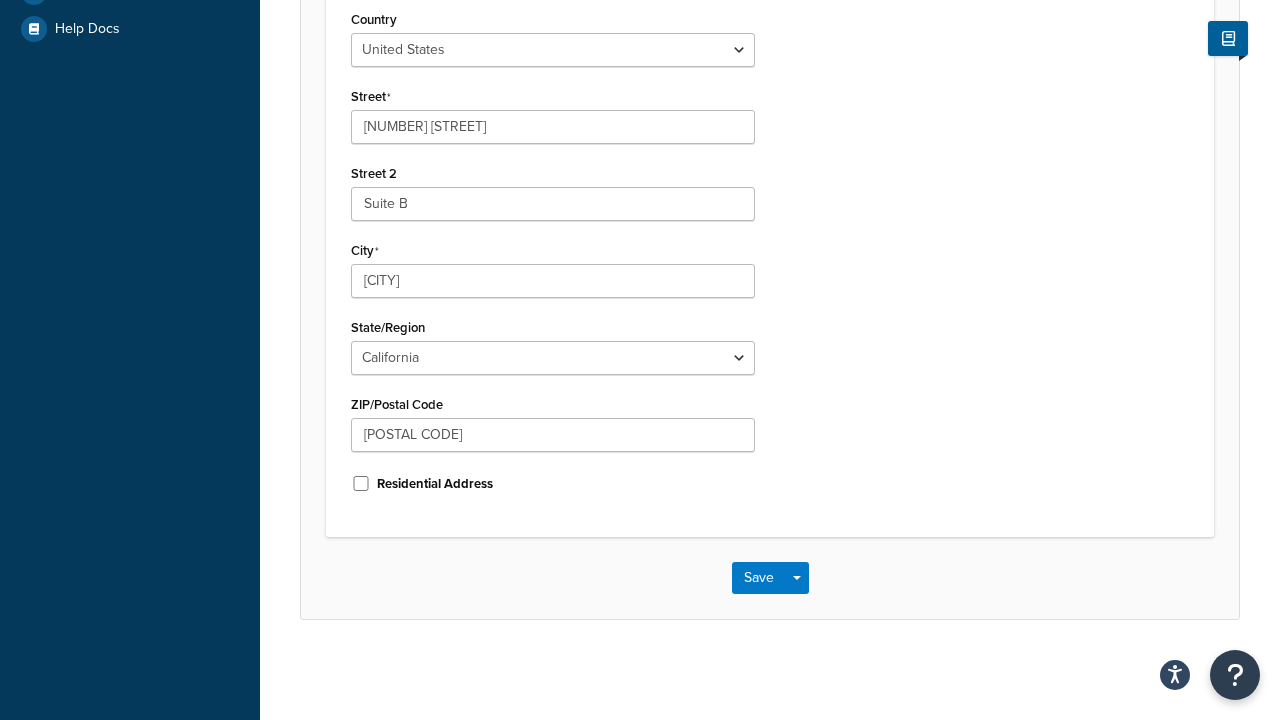 scroll, scrollTop: 0, scrollLeft: 0, axis: both 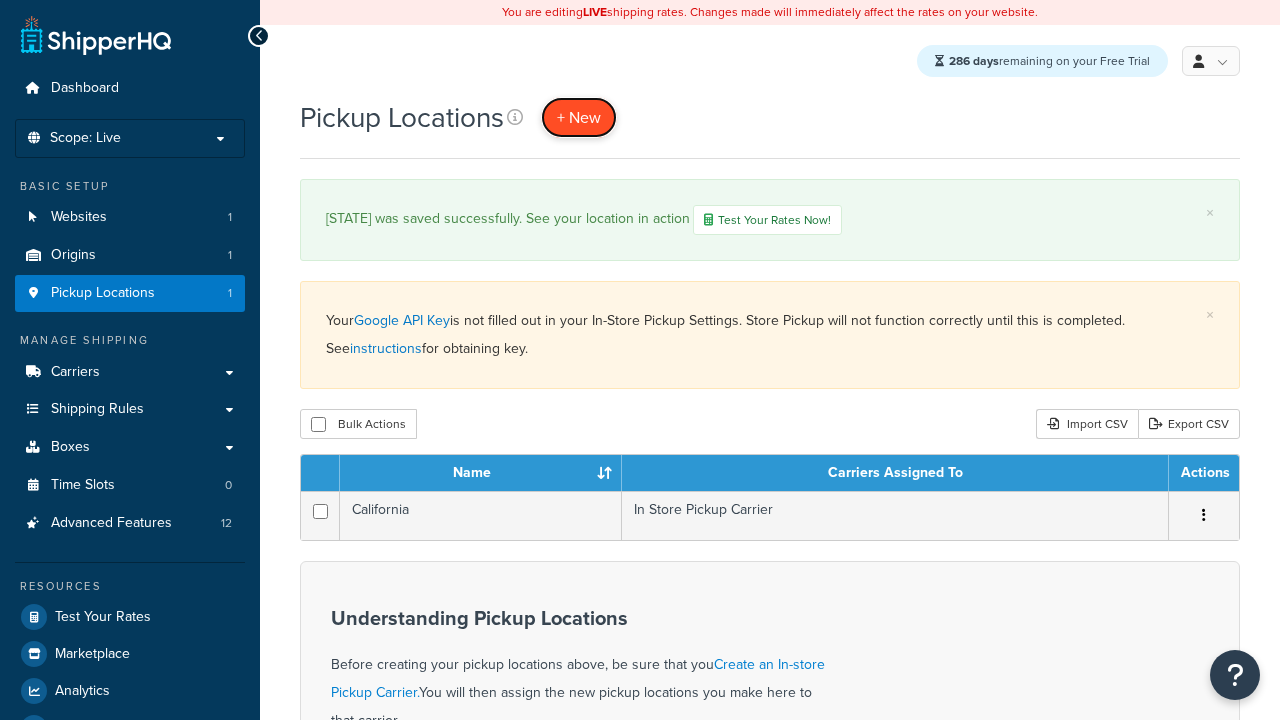 click on "+ New" at bounding box center (579, 117) 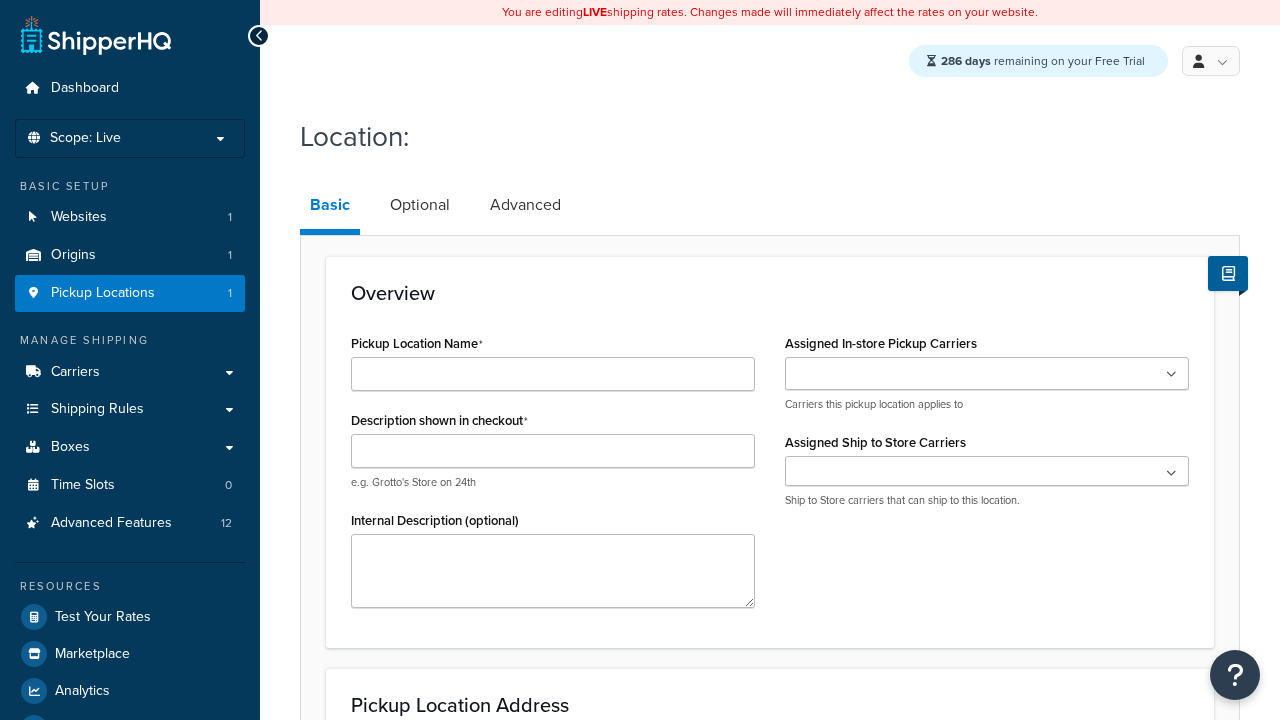 scroll, scrollTop: 0, scrollLeft: 0, axis: both 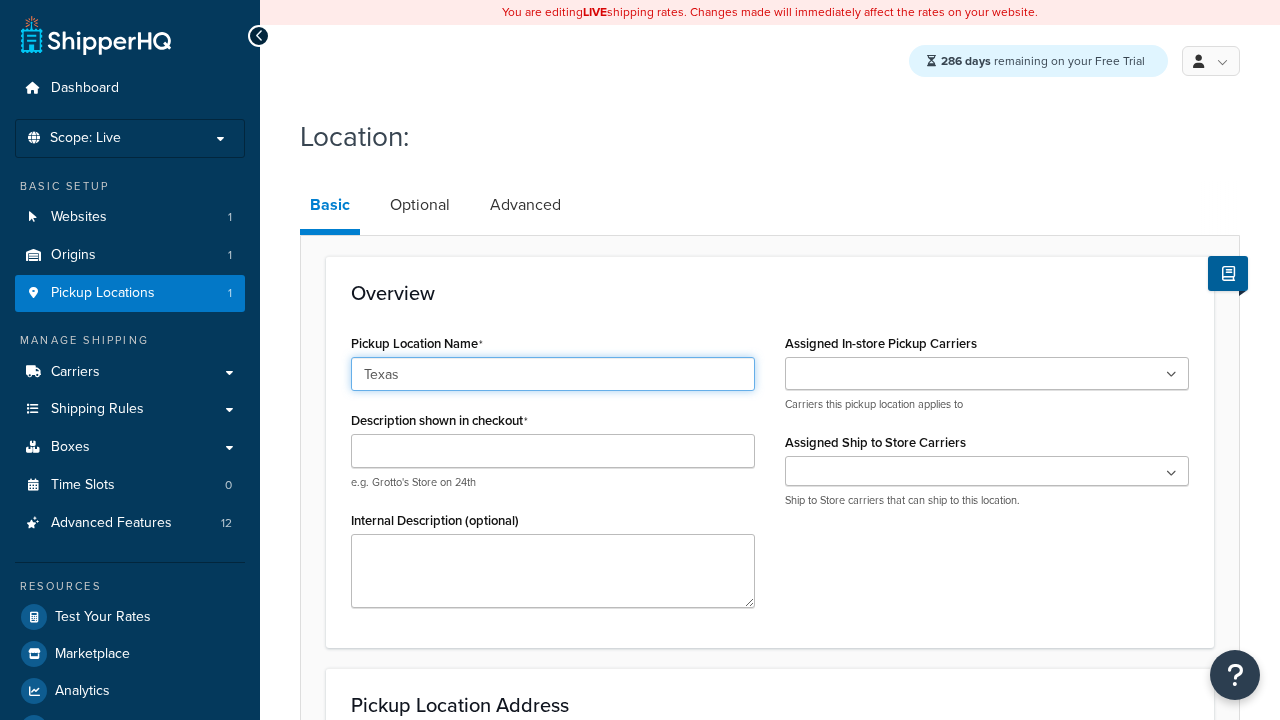 type on "Texas" 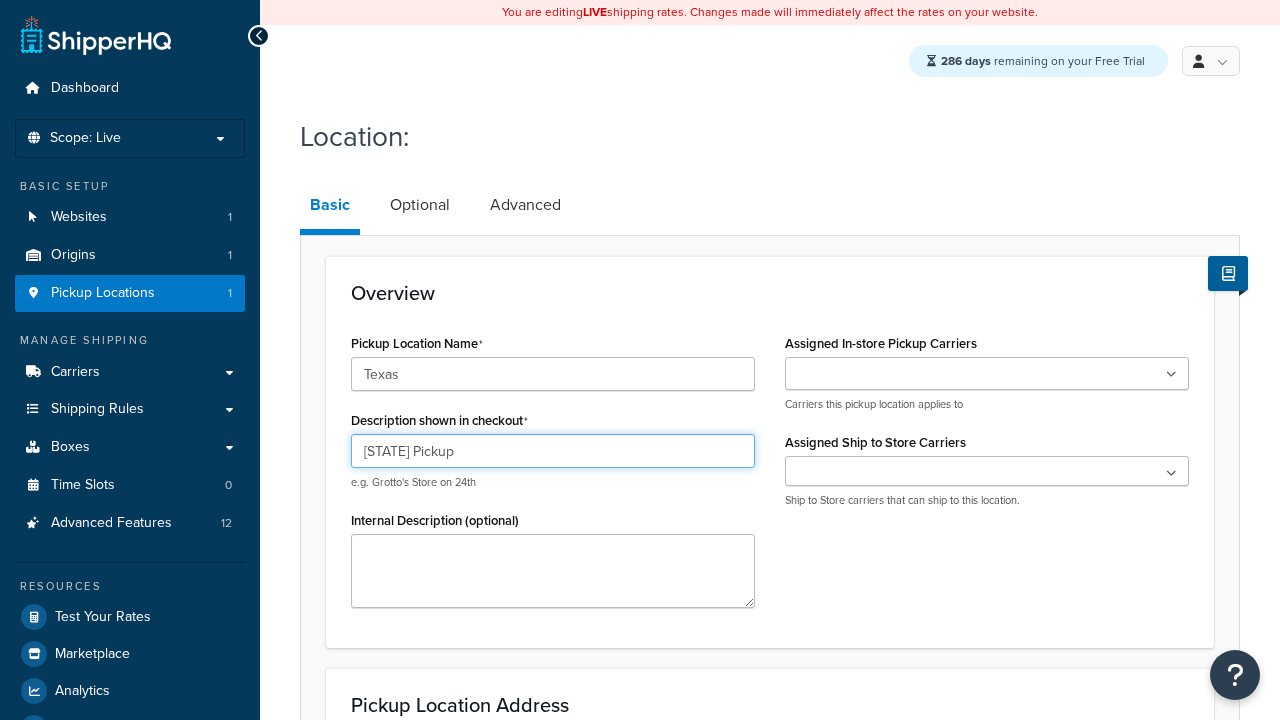 type on "Texas Pickup" 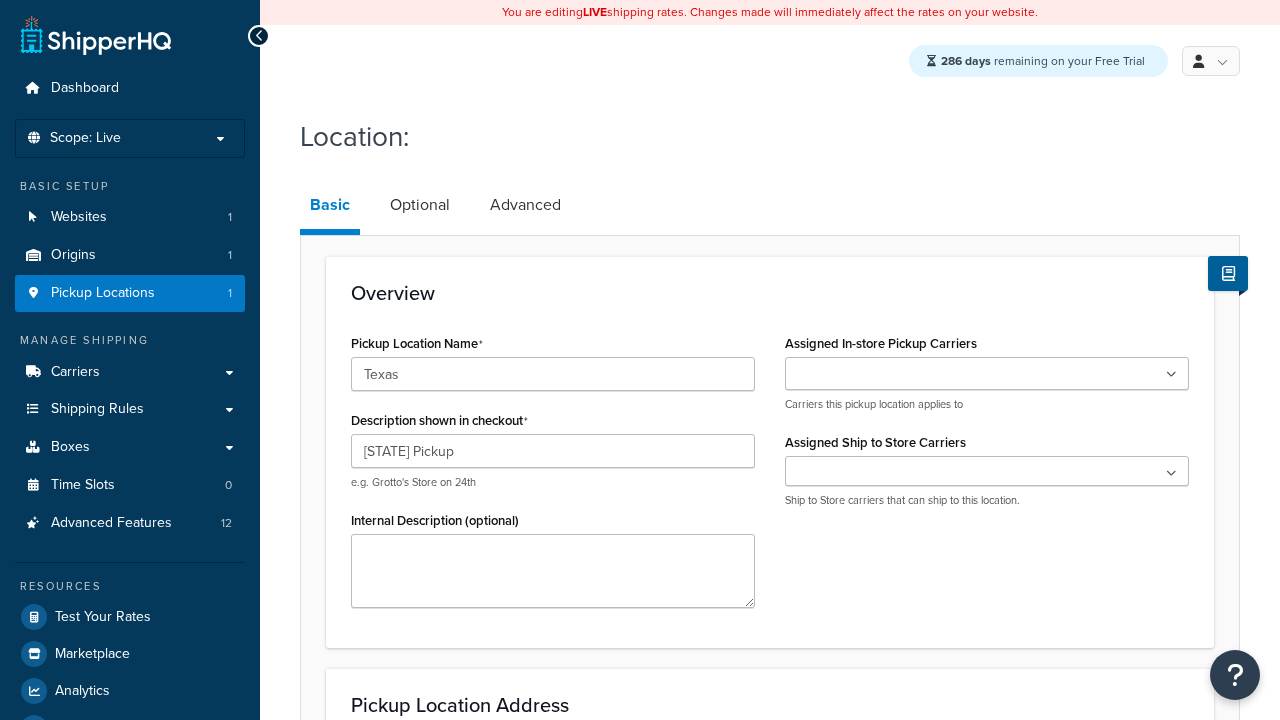 click at bounding box center (987, 373) 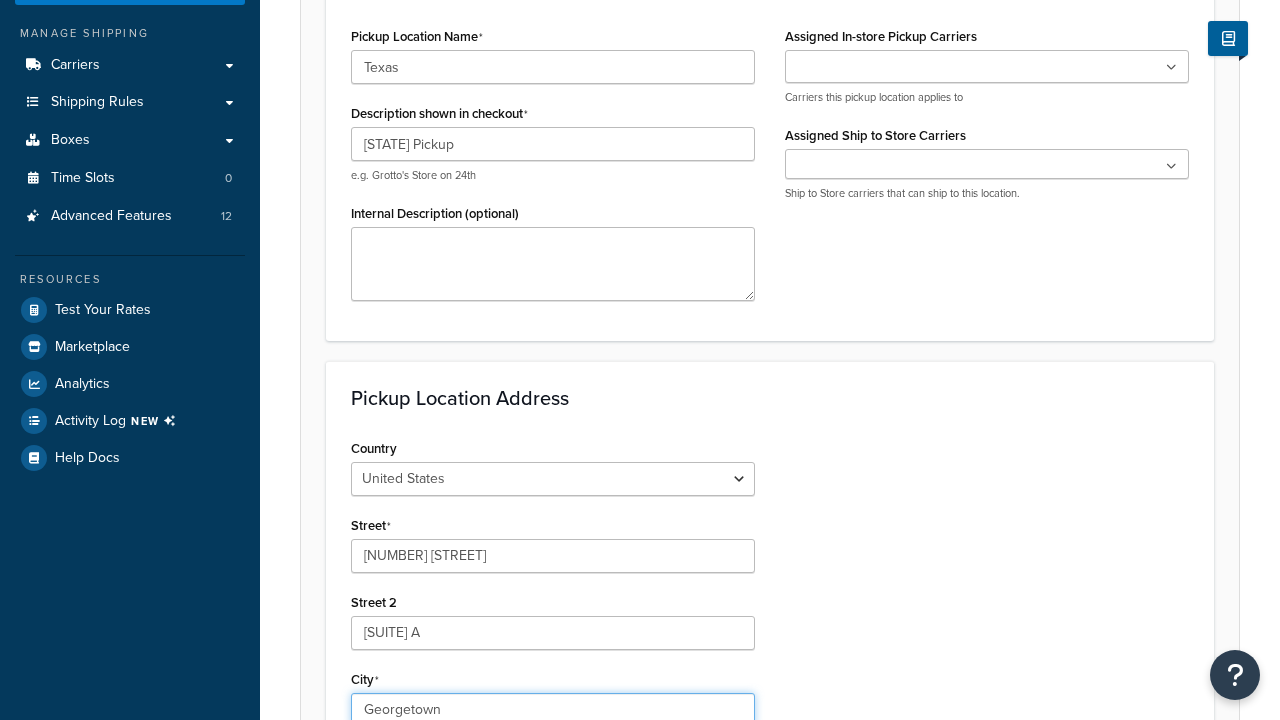 type on "Georgetown" 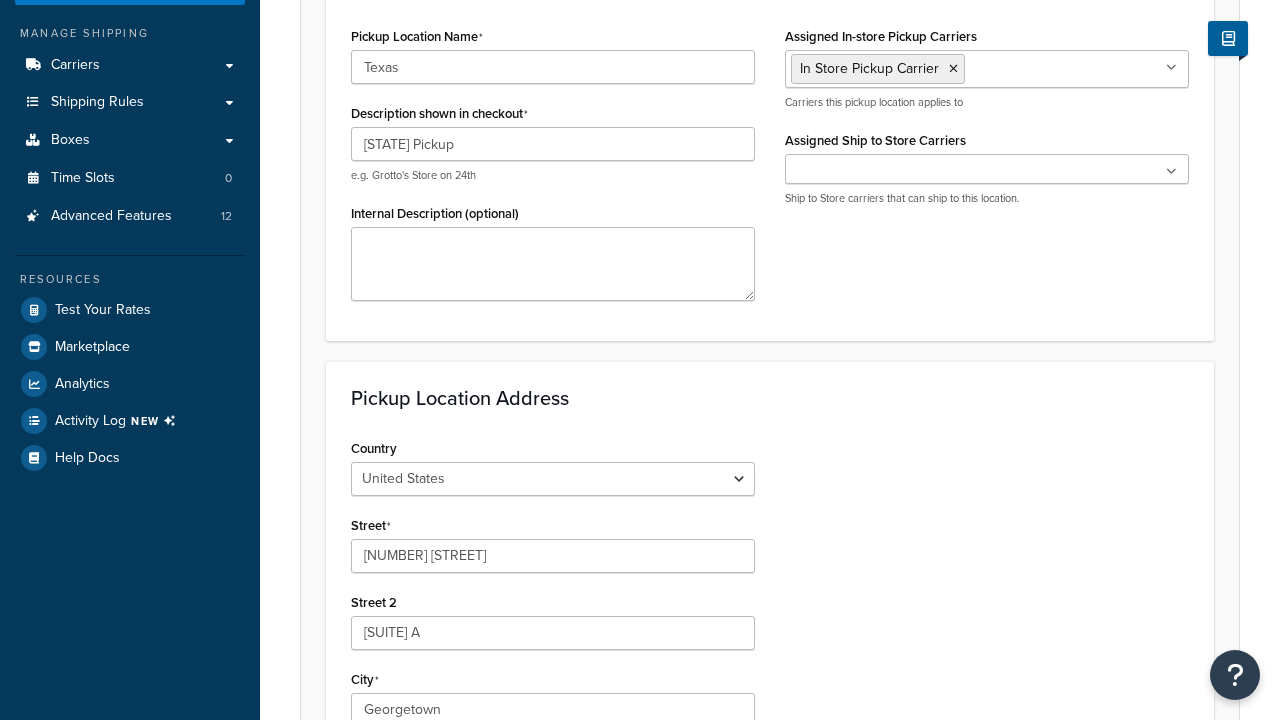 scroll, scrollTop: 737, scrollLeft: 0, axis: vertical 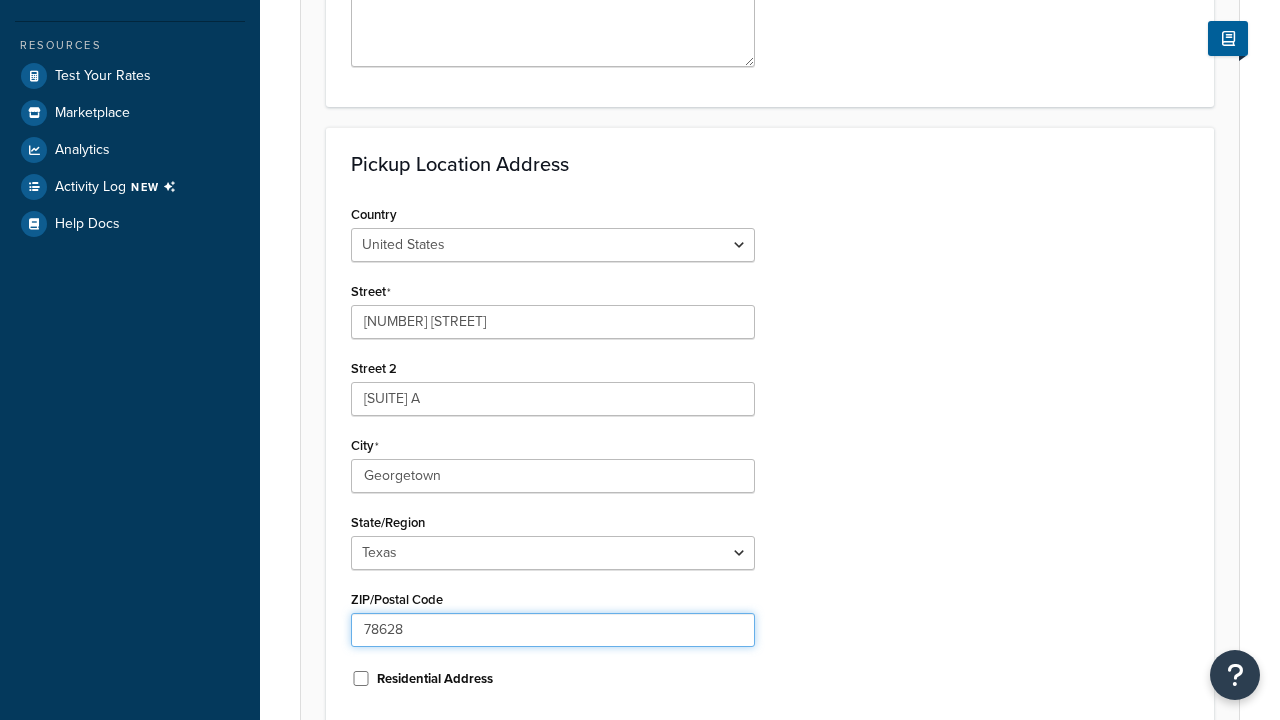 type on "78628" 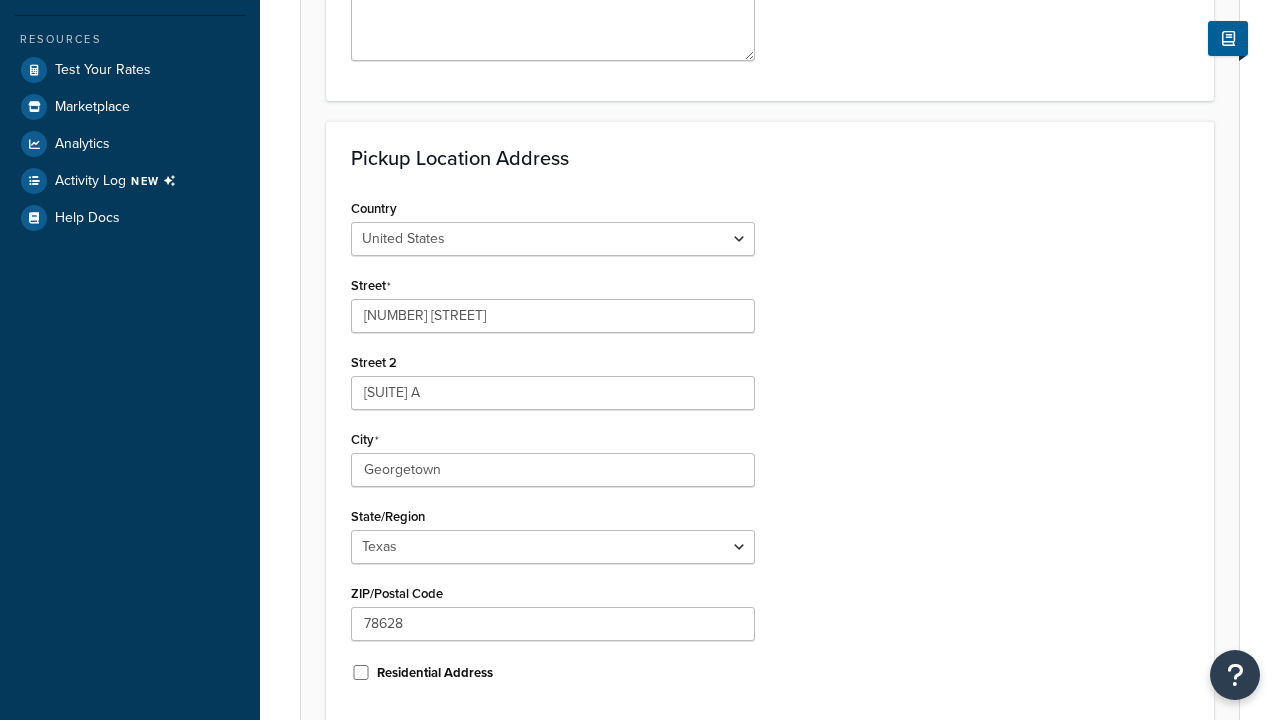 click on "Save" at bounding box center [759, 767] 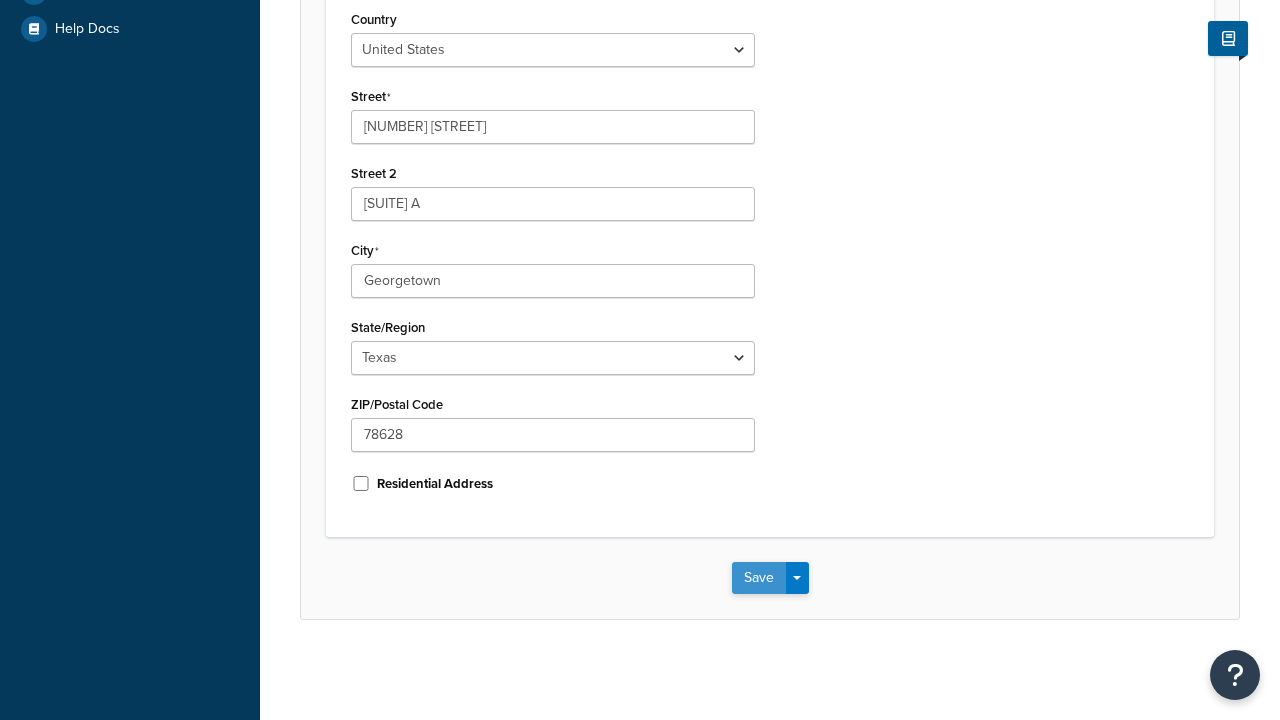 scroll, scrollTop: 0, scrollLeft: 0, axis: both 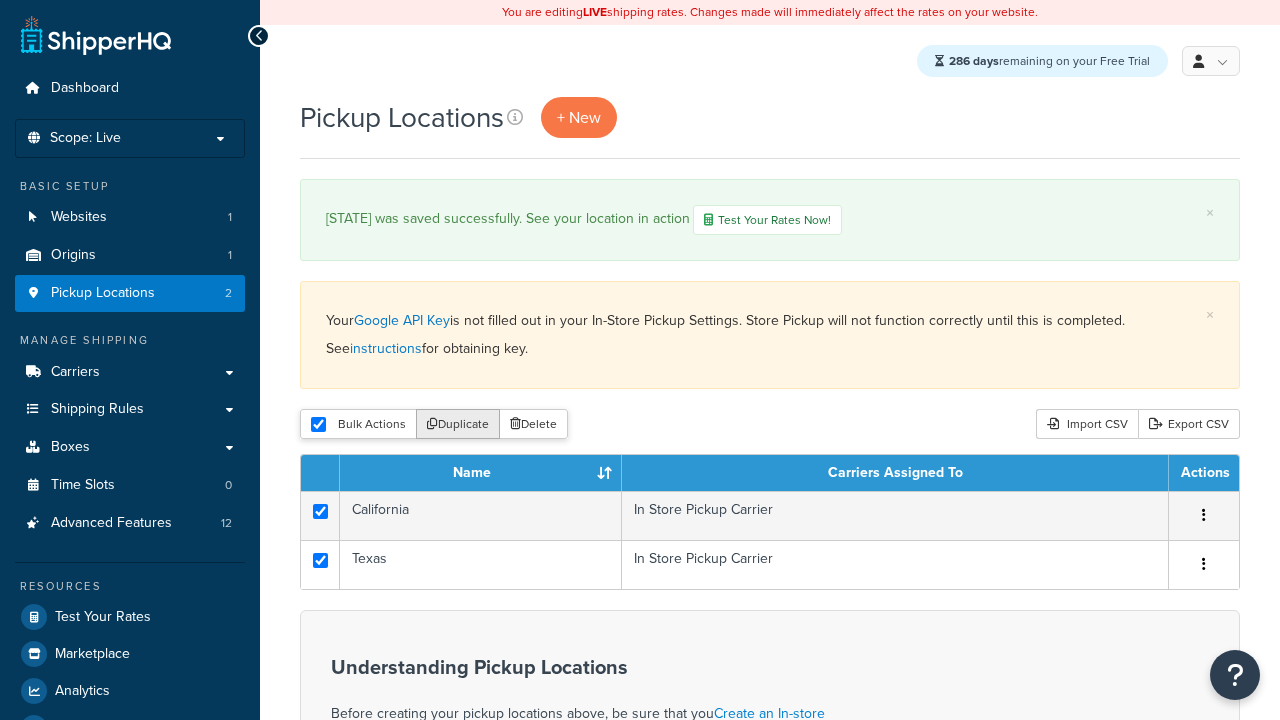 click on "Duplicate" at bounding box center (458, 424) 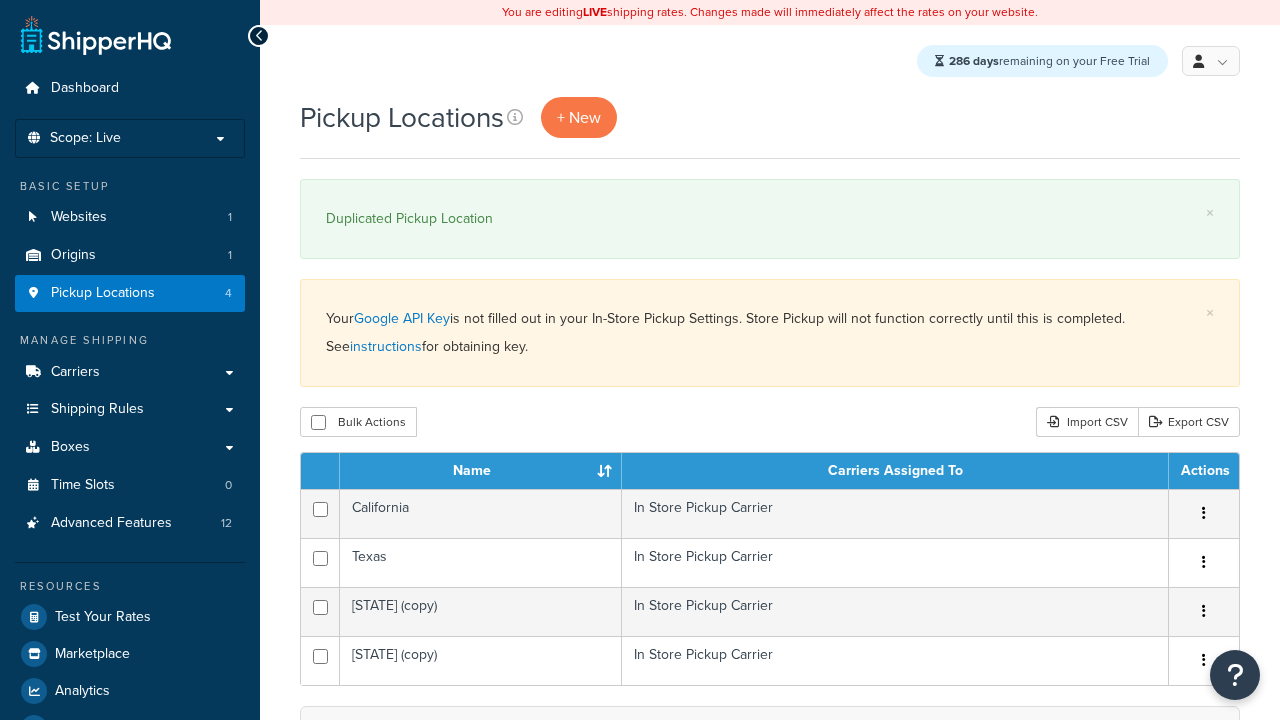 scroll, scrollTop: 0, scrollLeft: 0, axis: both 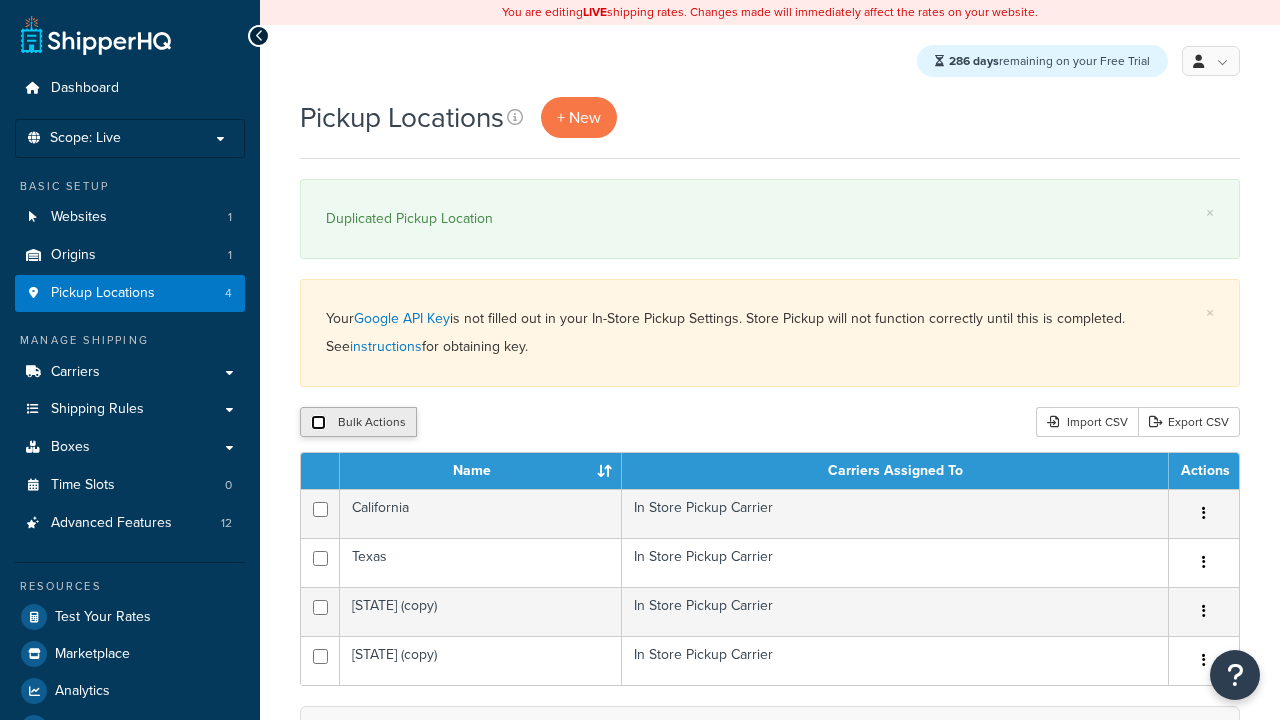 click at bounding box center [318, 422] 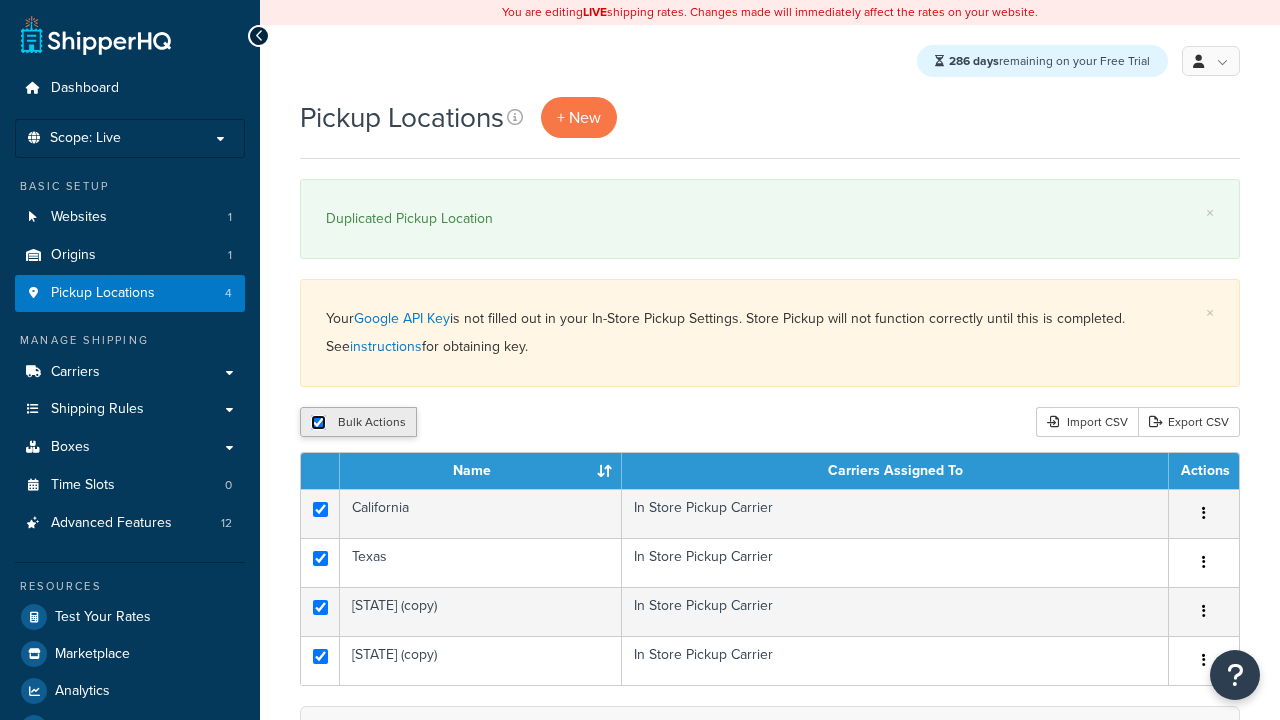 checkbox on "true" 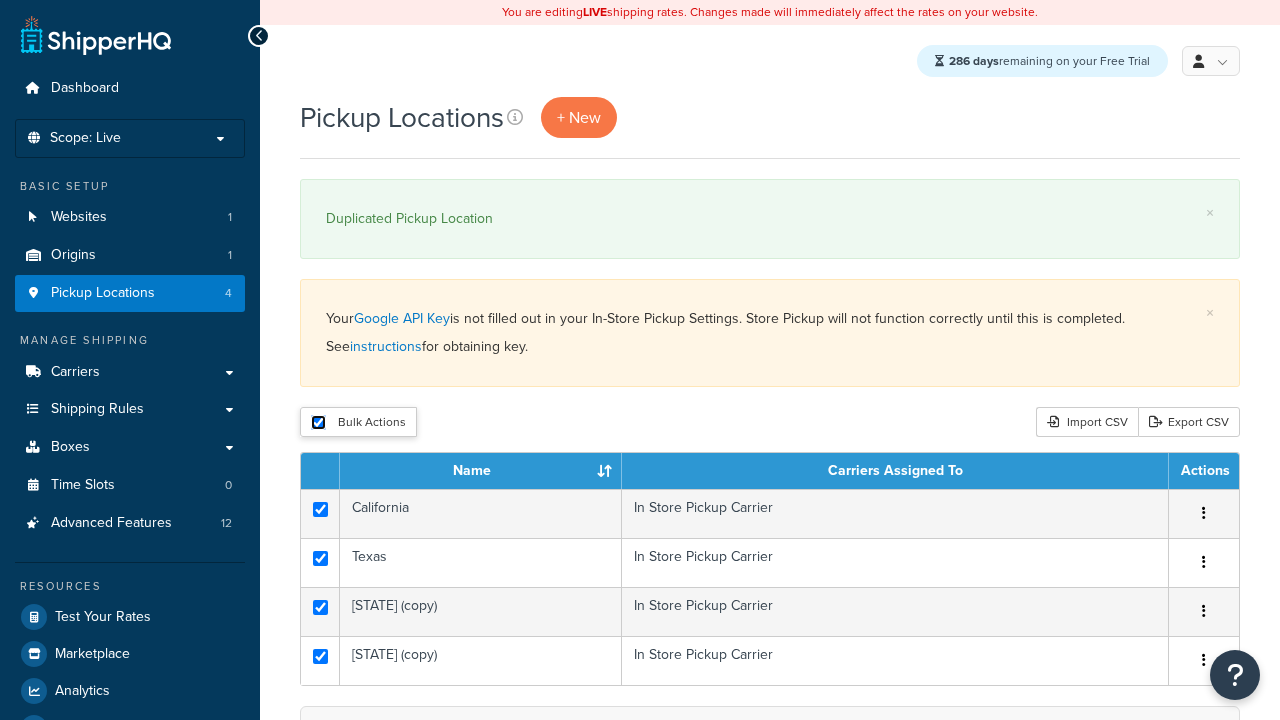 click on "Delete" at bounding box center [0, 0] 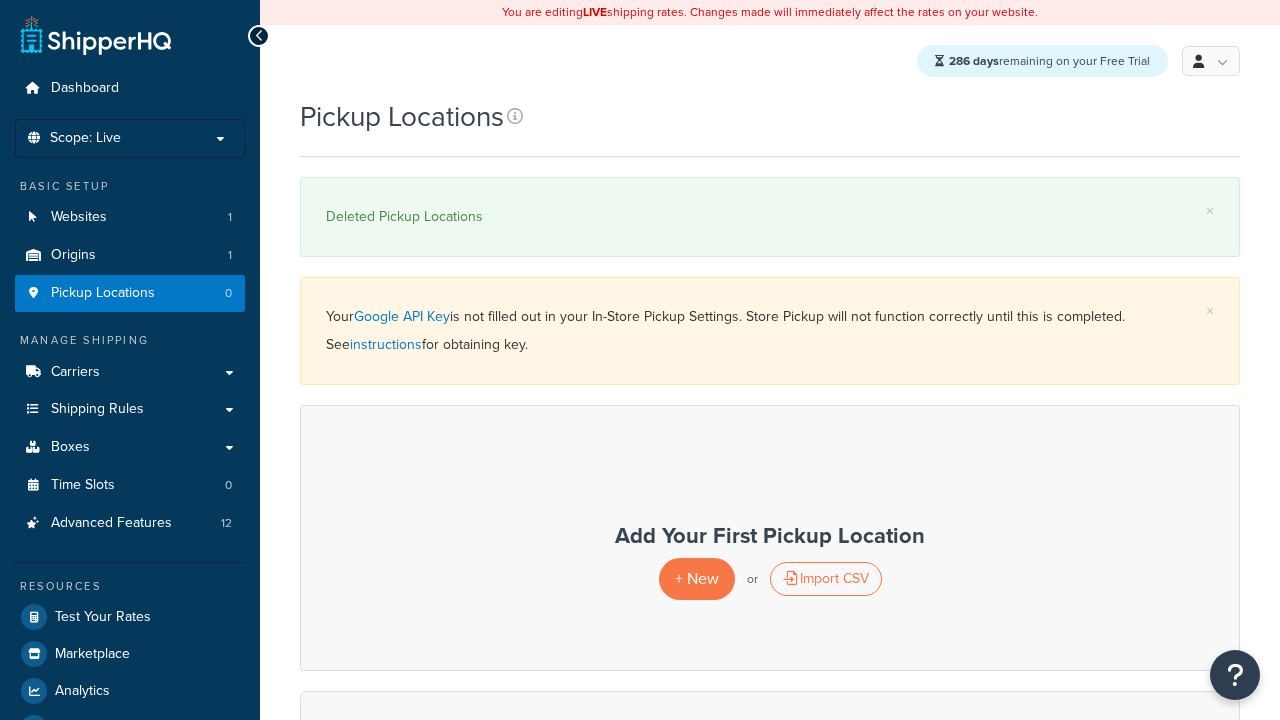 scroll, scrollTop: 0, scrollLeft: 0, axis: both 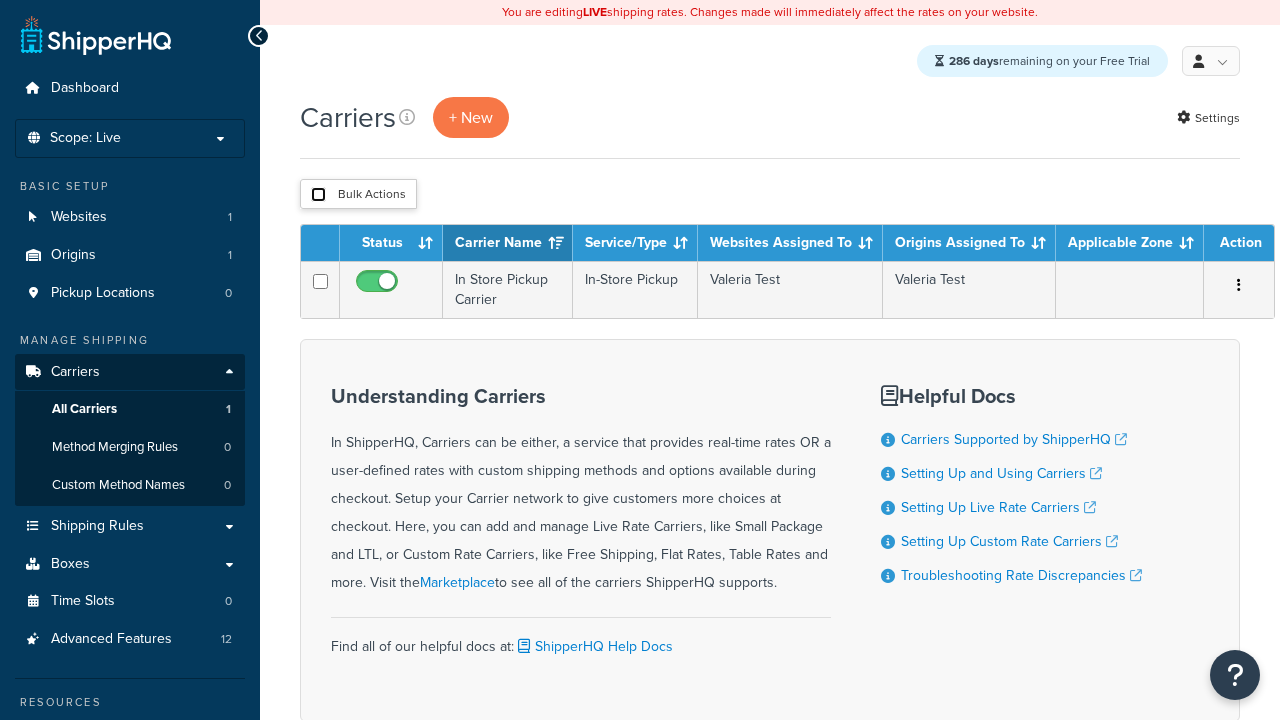 click at bounding box center [318, 194] 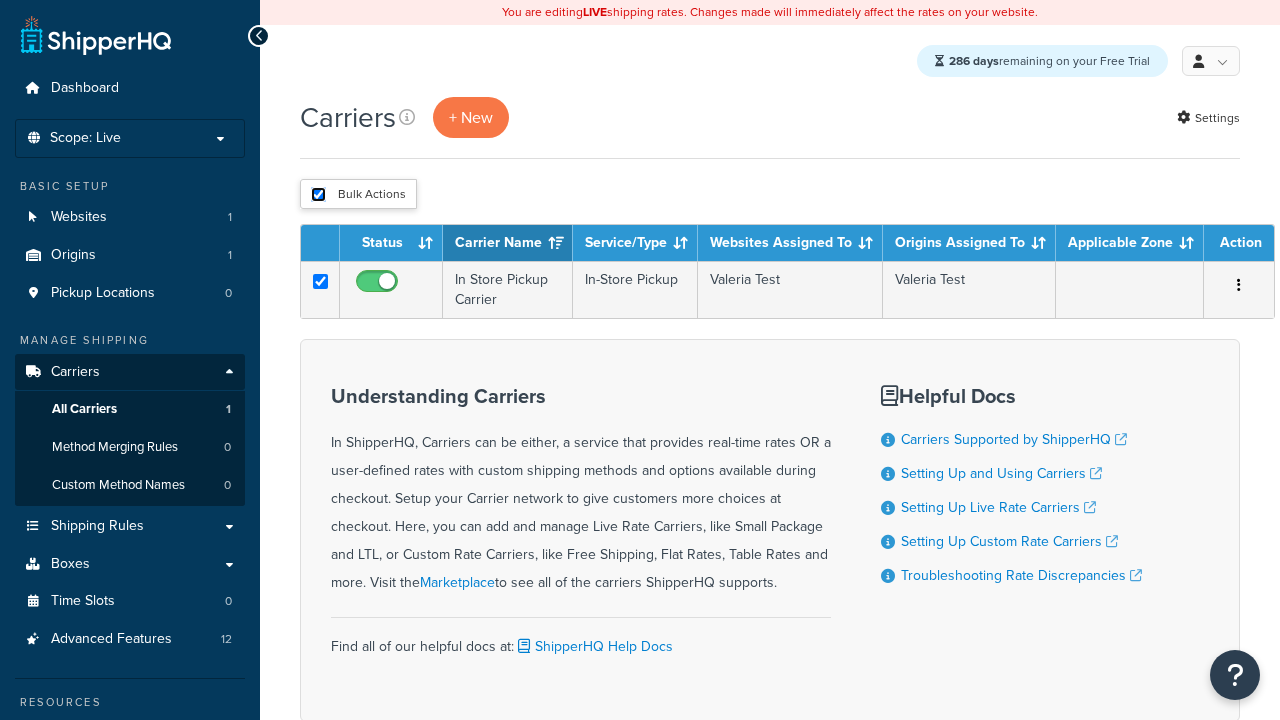 checkbox on "true" 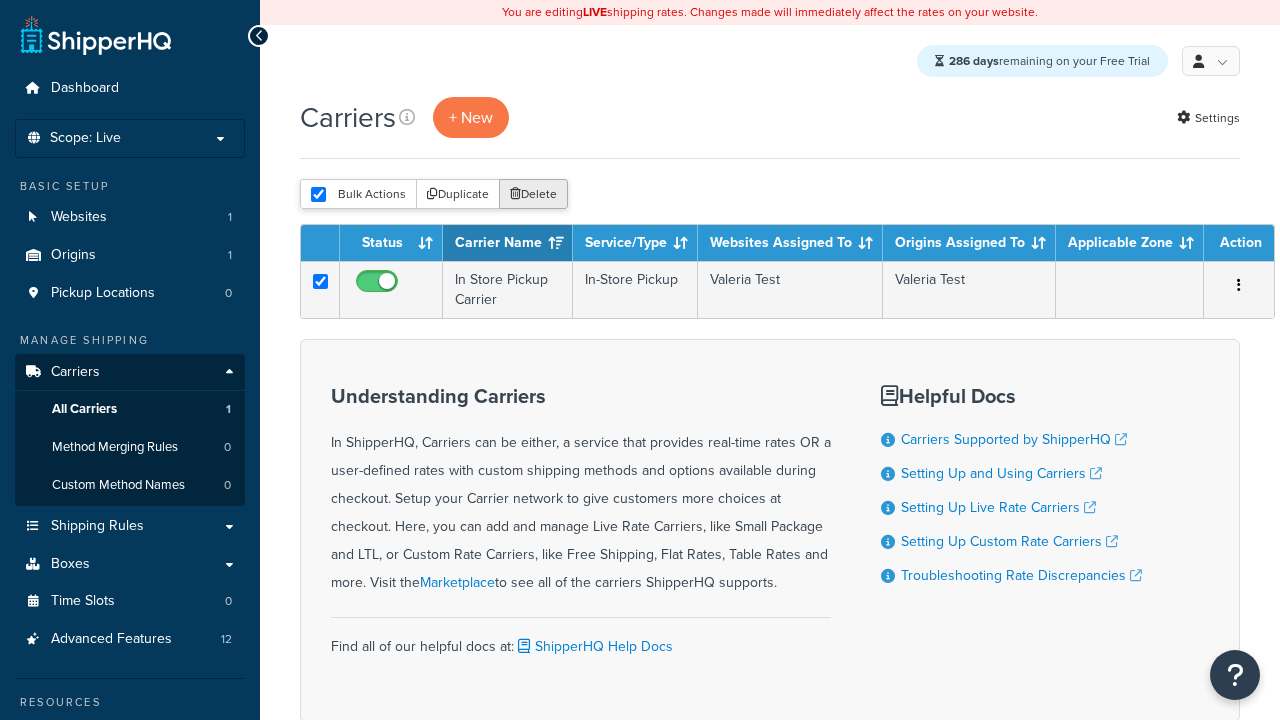 scroll, scrollTop: 0, scrollLeft: 0, axis: both 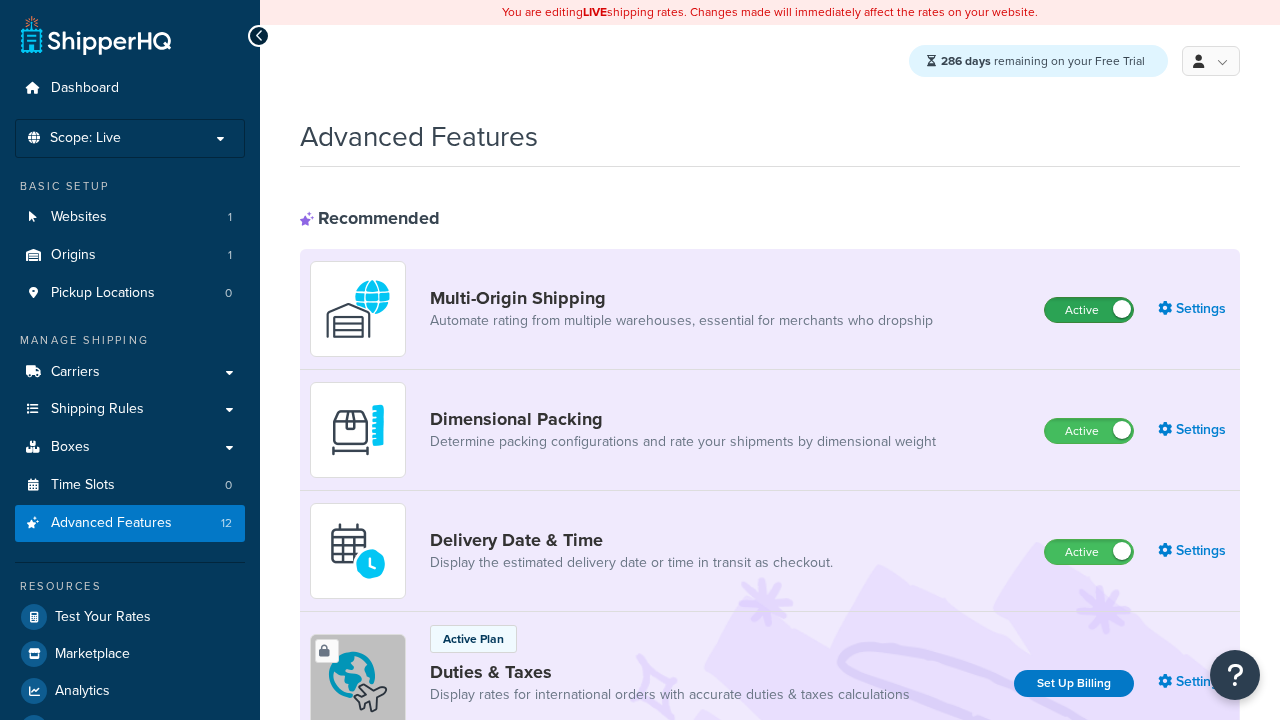 click on "Active" at bounding box center (1089, 310) 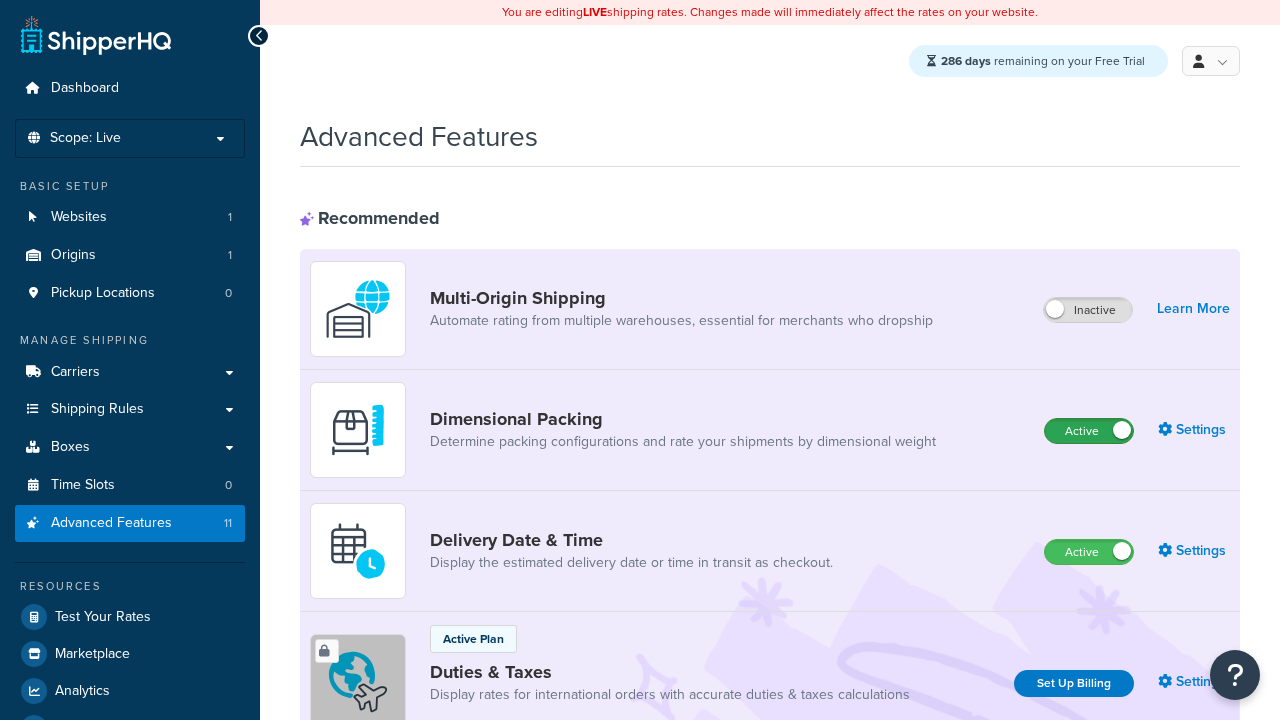 click on "Active" at bounding box center [1089, 431] 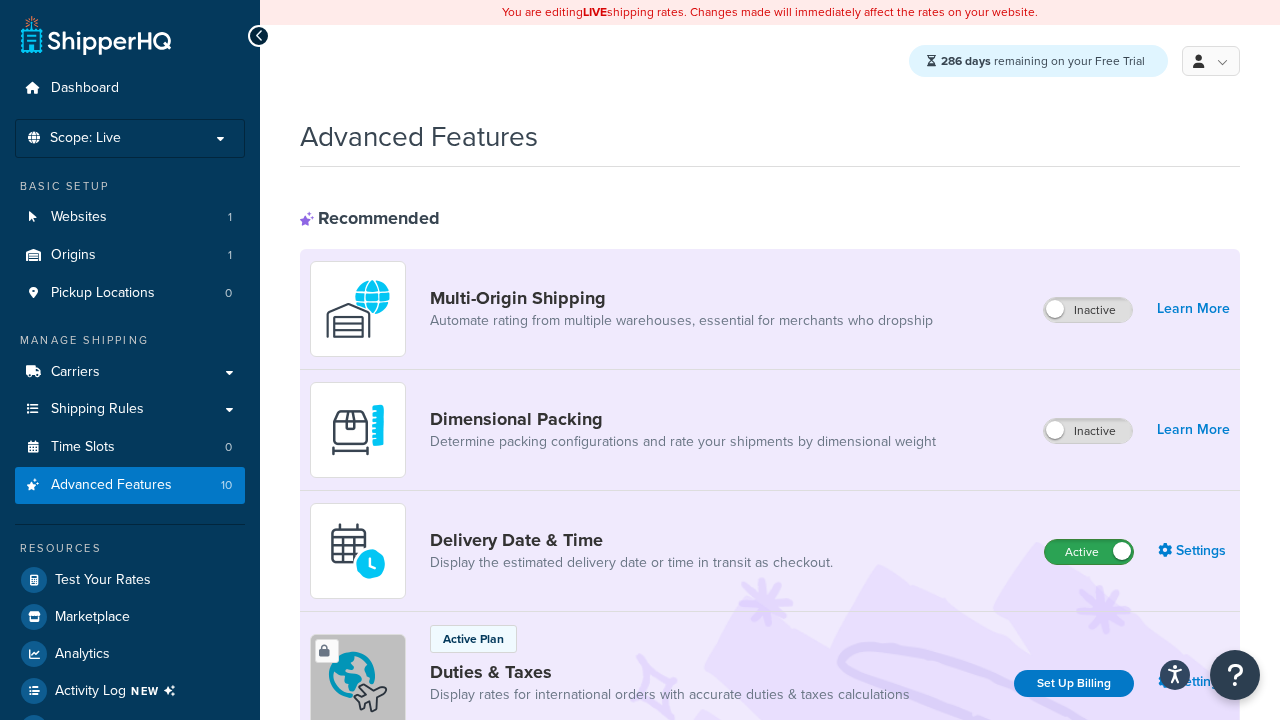 click on "Active" at bounding box center [1089, 552] 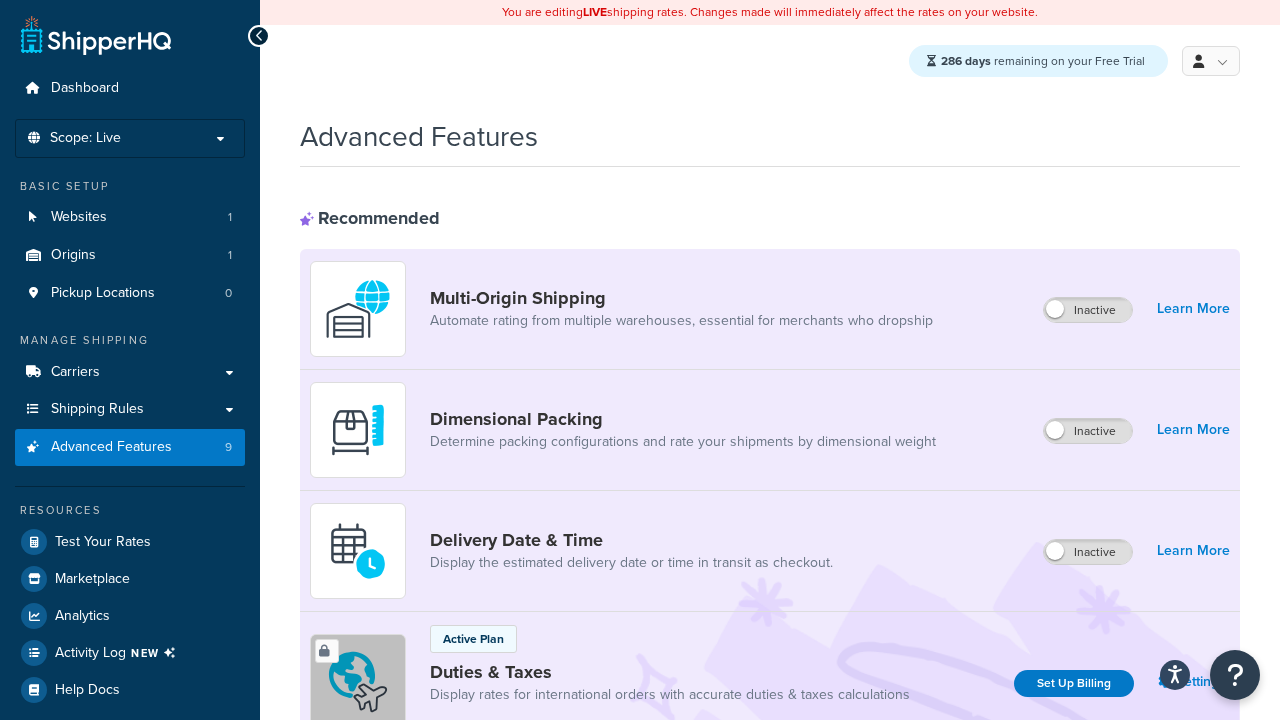 click on "Active" at bounding box center [1089, 887] 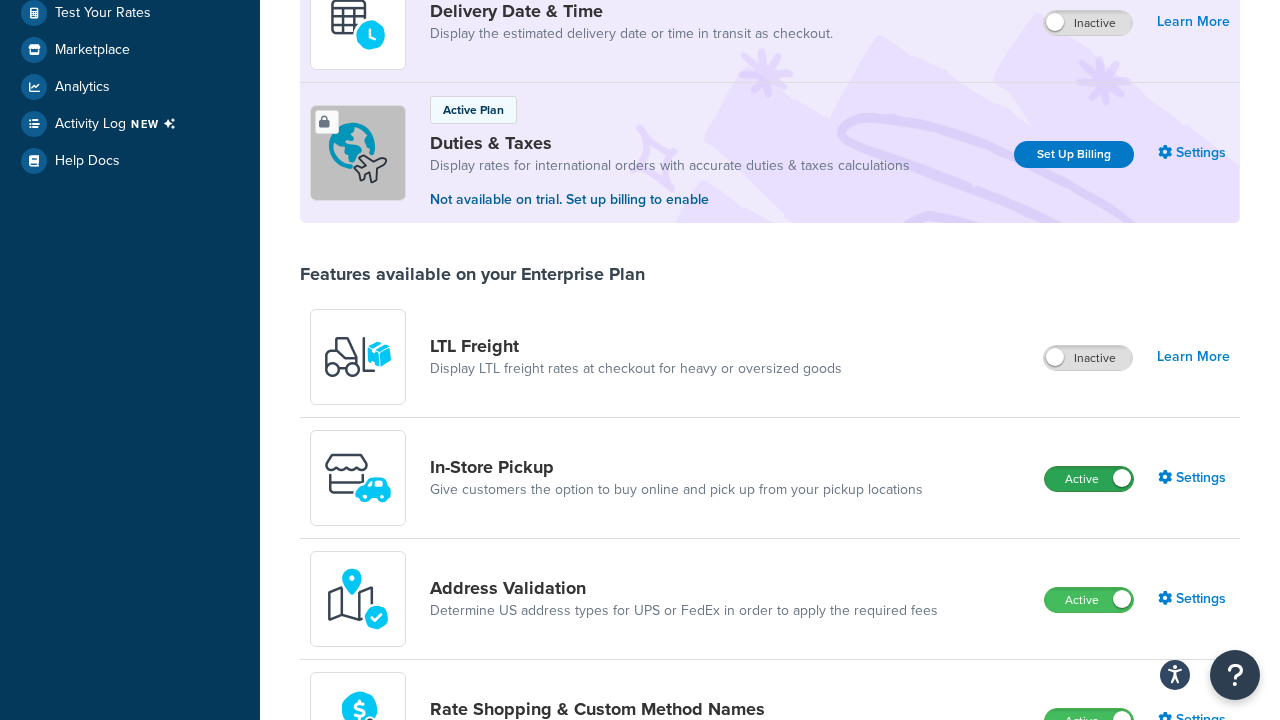 click on "Active" at bounding box center (1089, 479) 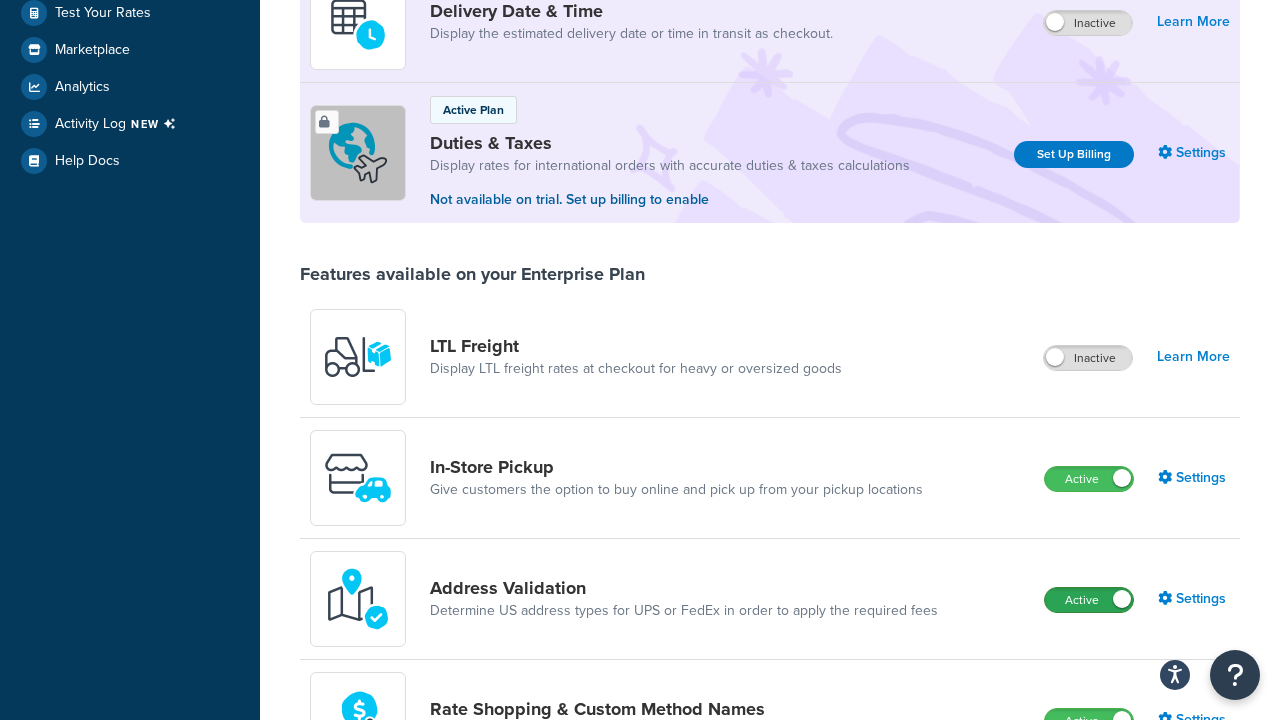 click on "Active" at bounding box center (1089, 600) 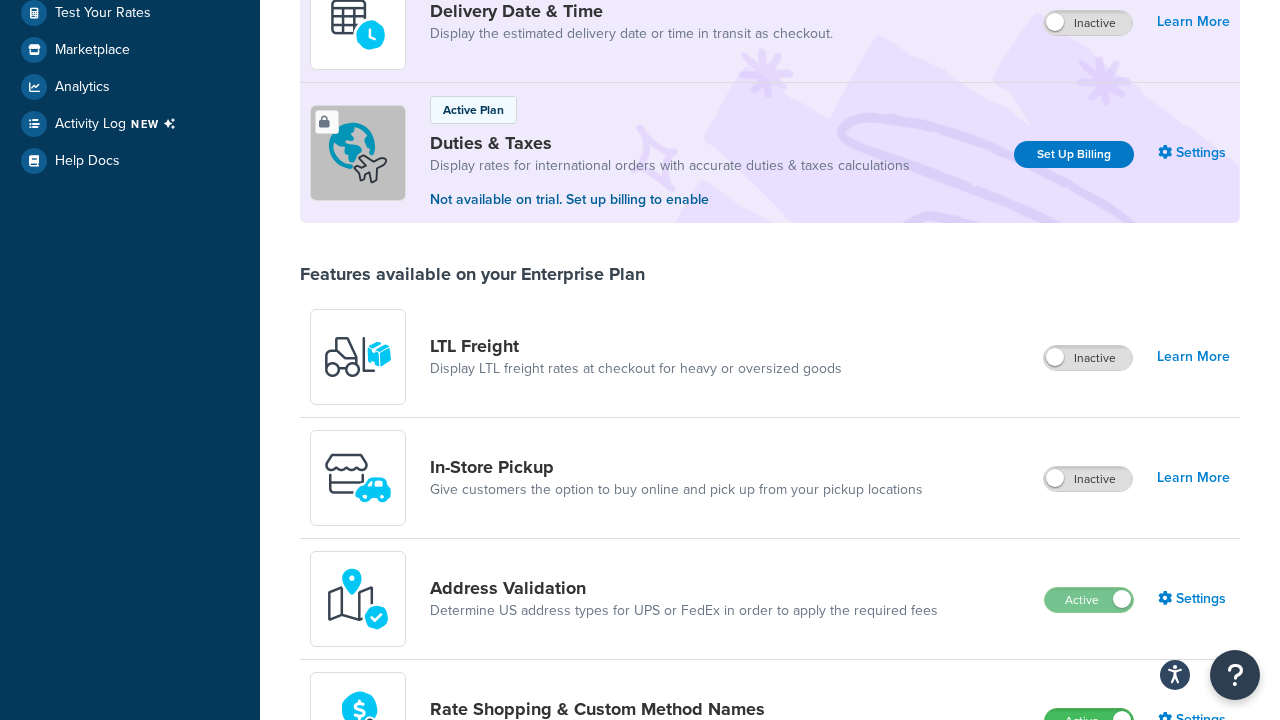click on "Active" at bounding box center [1089, 721] 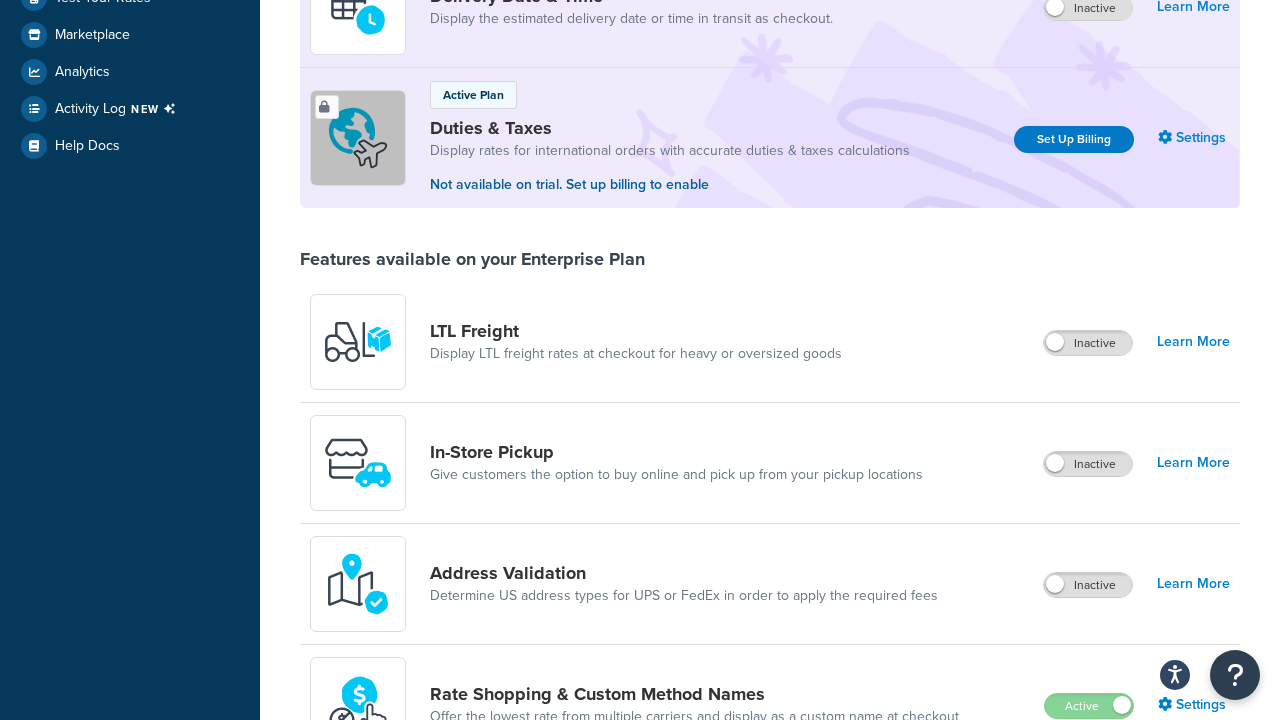 click on "Active" at bounding box center [1088, 827] 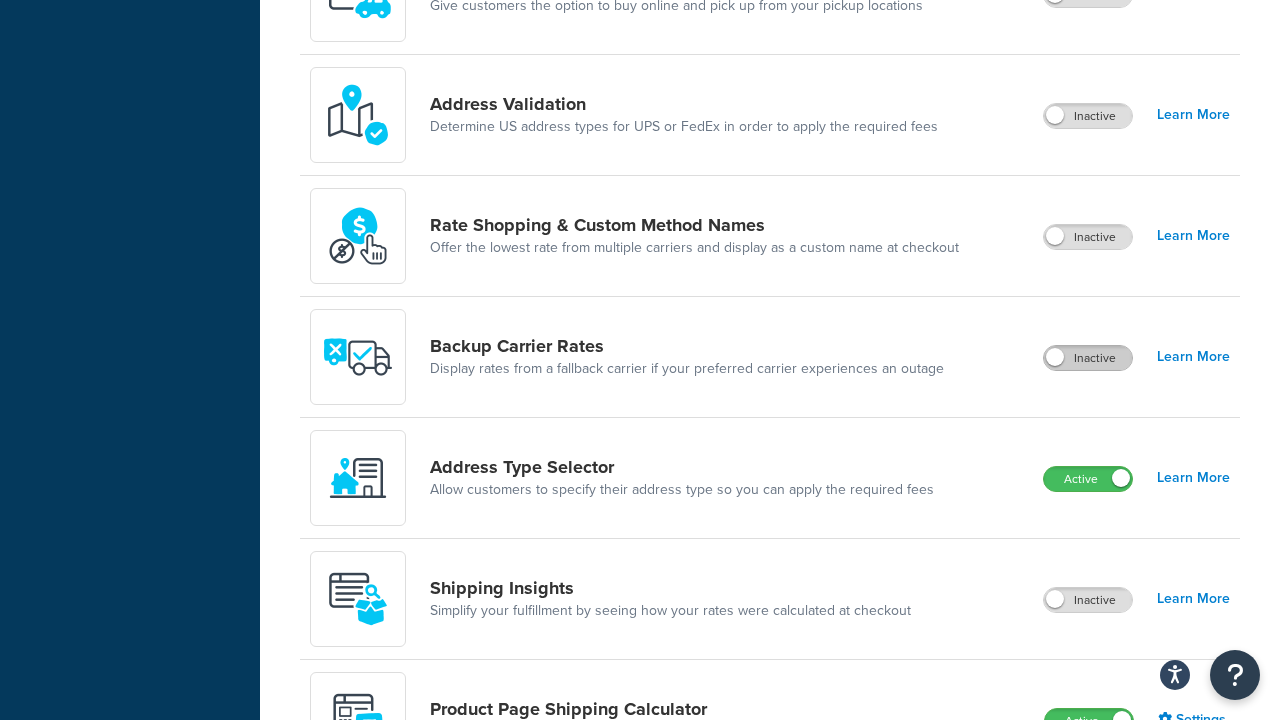 click on "Active" at bounding box center [1088, 479] 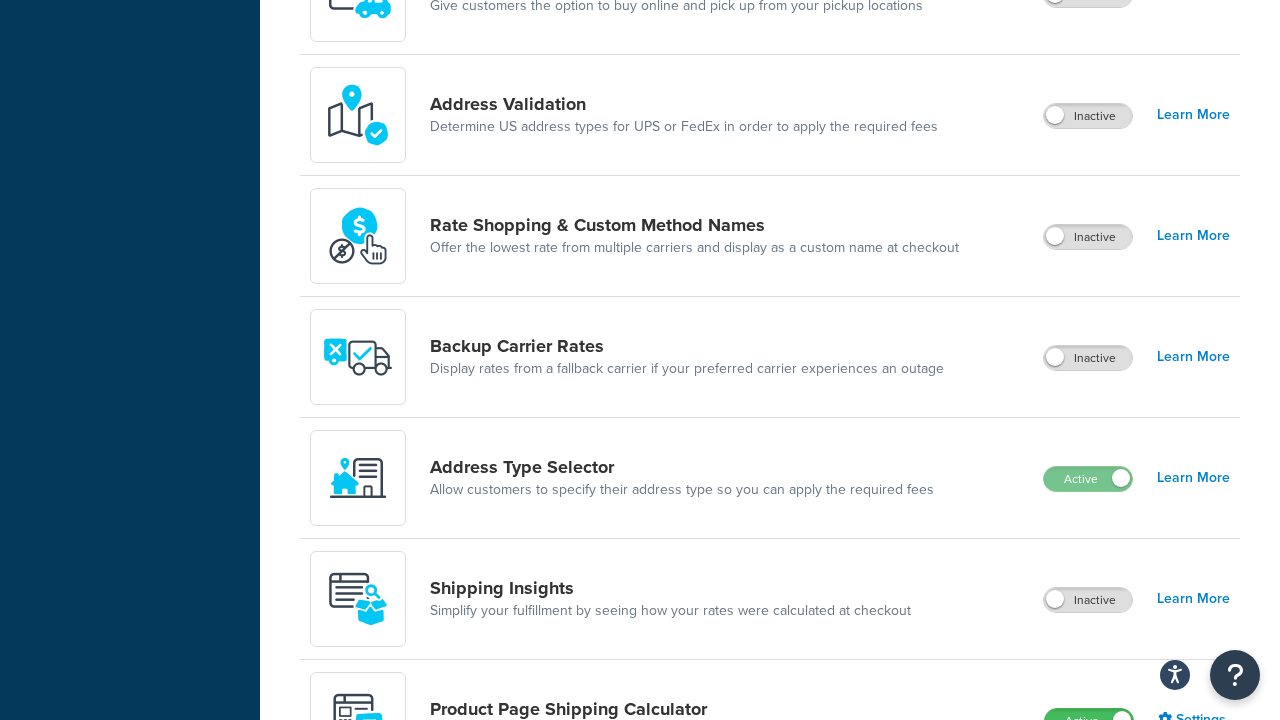 click on "Active" at bounding box center (1089, 721) 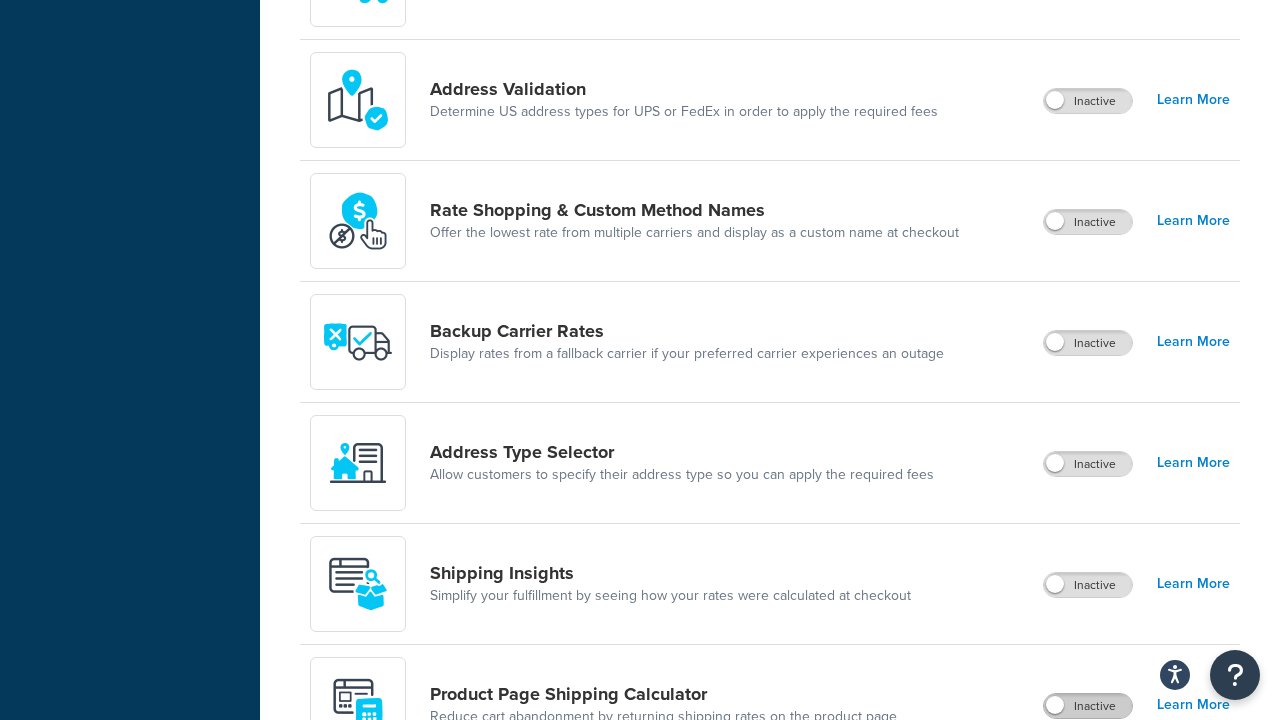 click on "Active" at bounding box center [1088, 827] 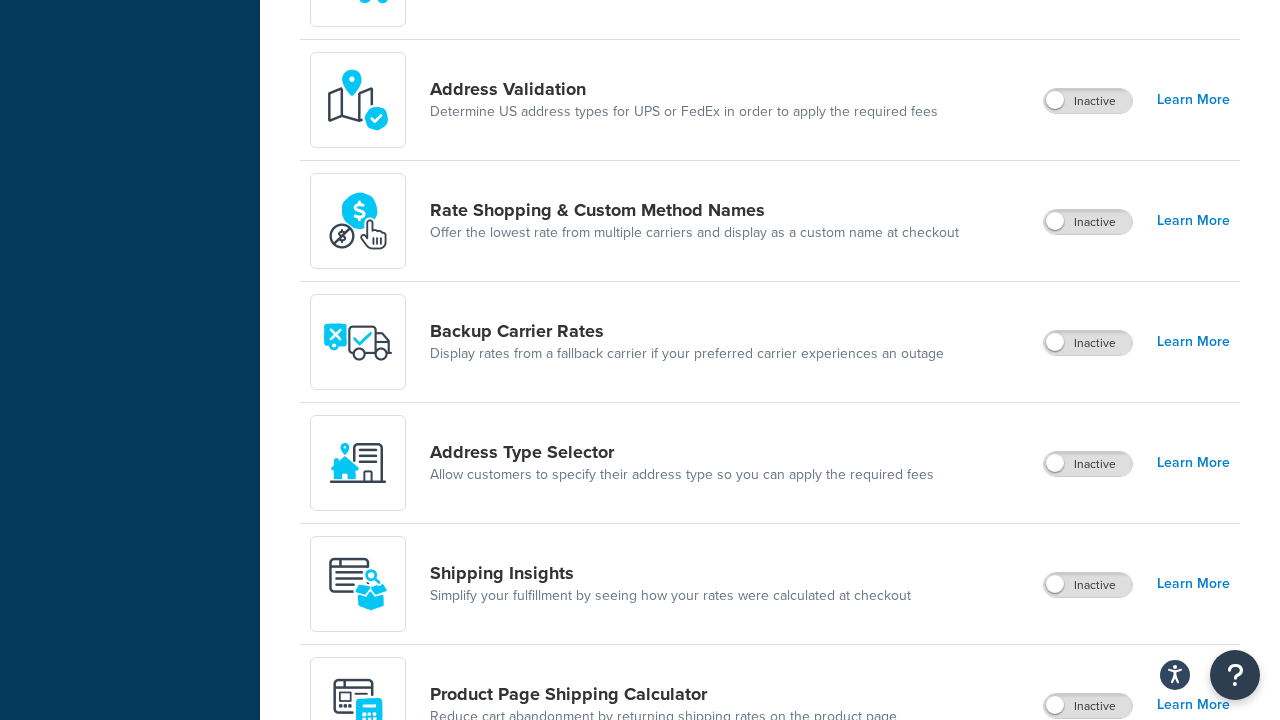 scroll, scrollTop: 1497, scrollLeft: 0, axis: vertical 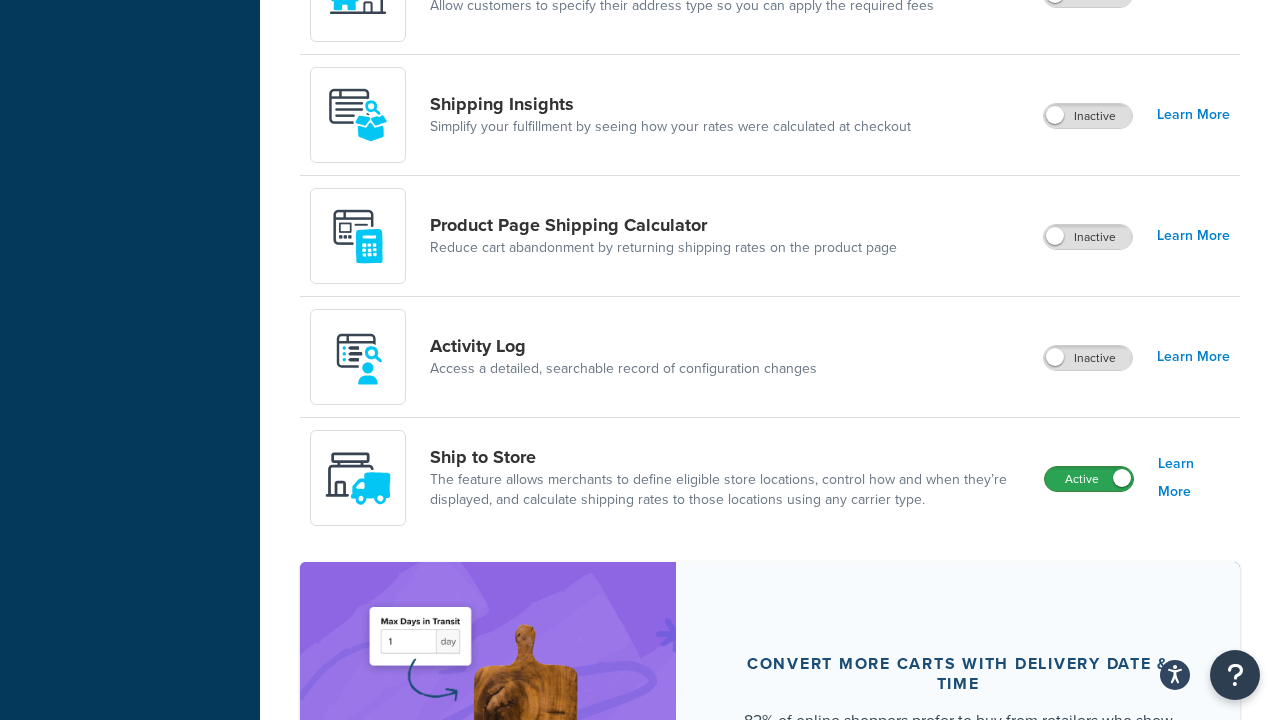 click on "Active" at bounding box center (1089, 479) 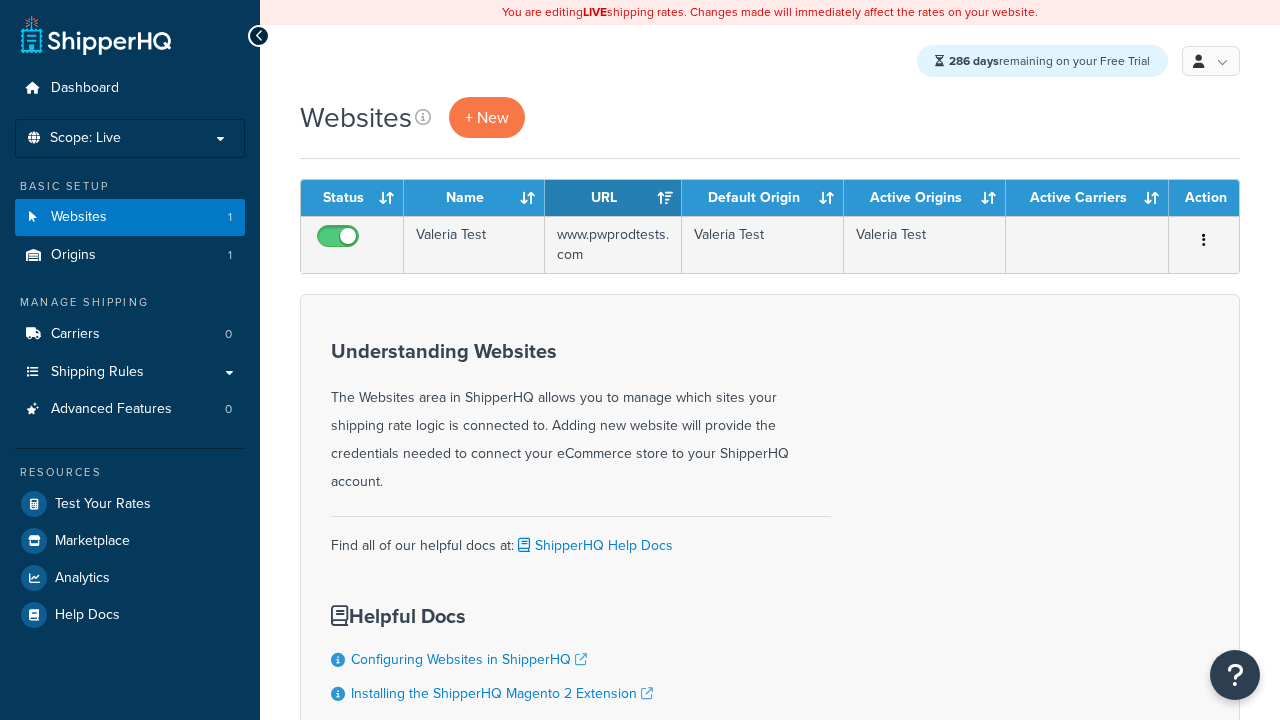 scroll, scrollTop: 0, scrollLeft: 0, axis: both 